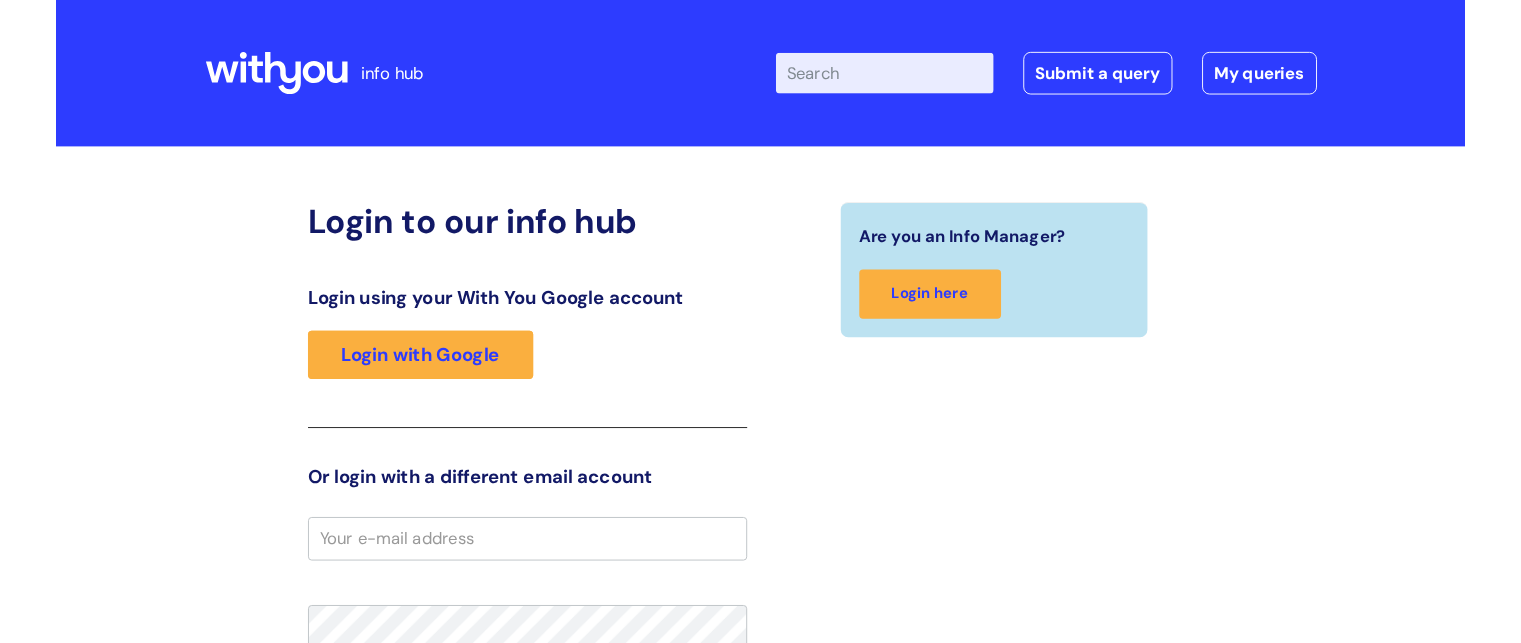 scroll, scrollTop: 0, scrollLeft: 0, axis: both 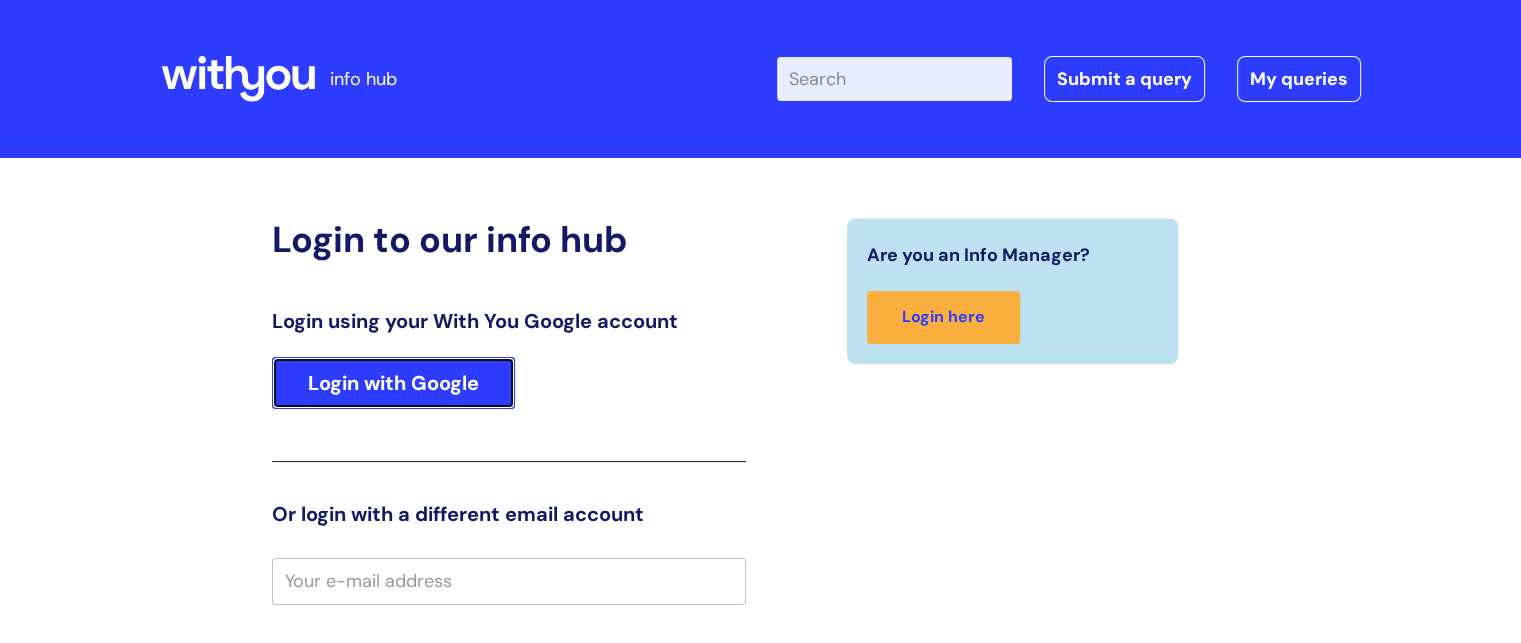 click on "Login with Google" at bounding box center [393, 383] 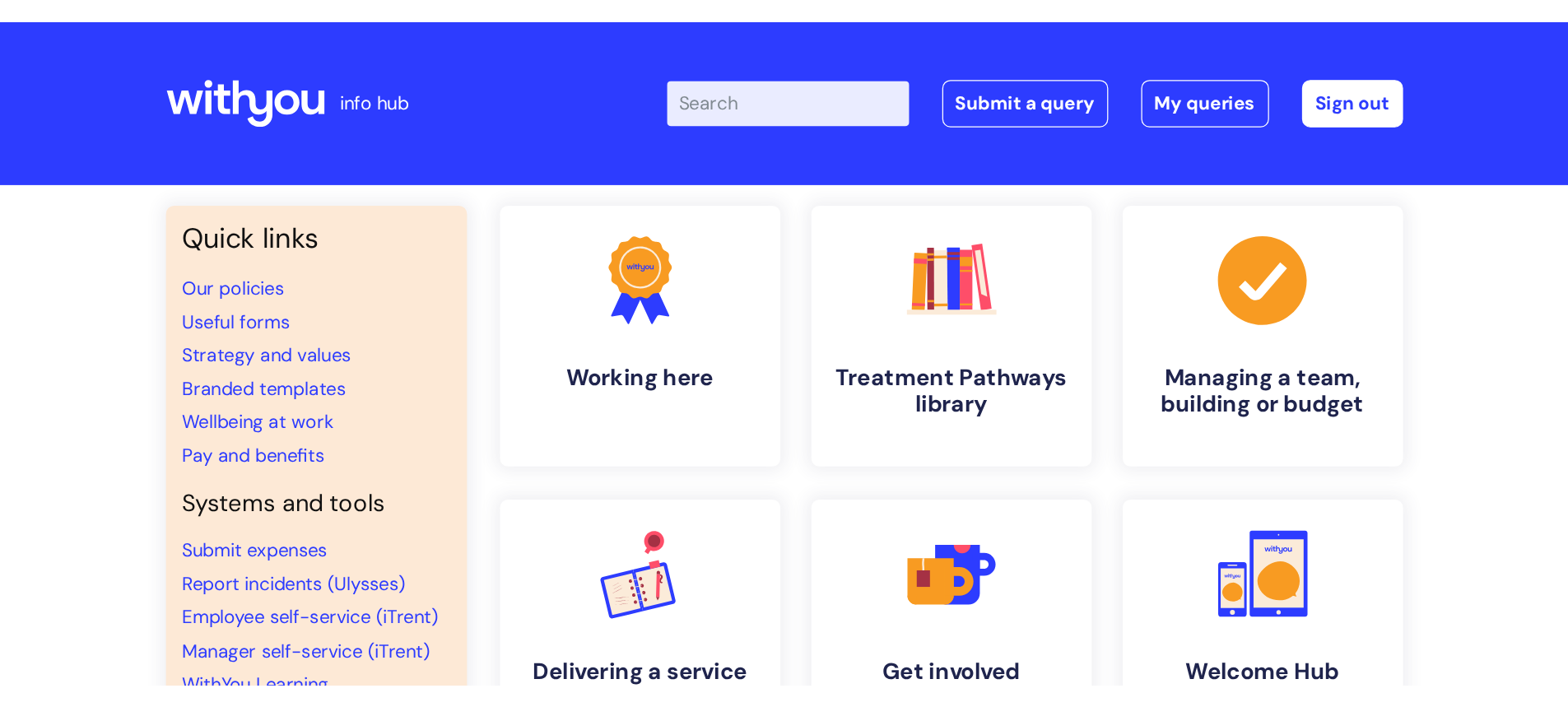 scroll, scrollTop: 0, scrollLeft: 0, axis: both 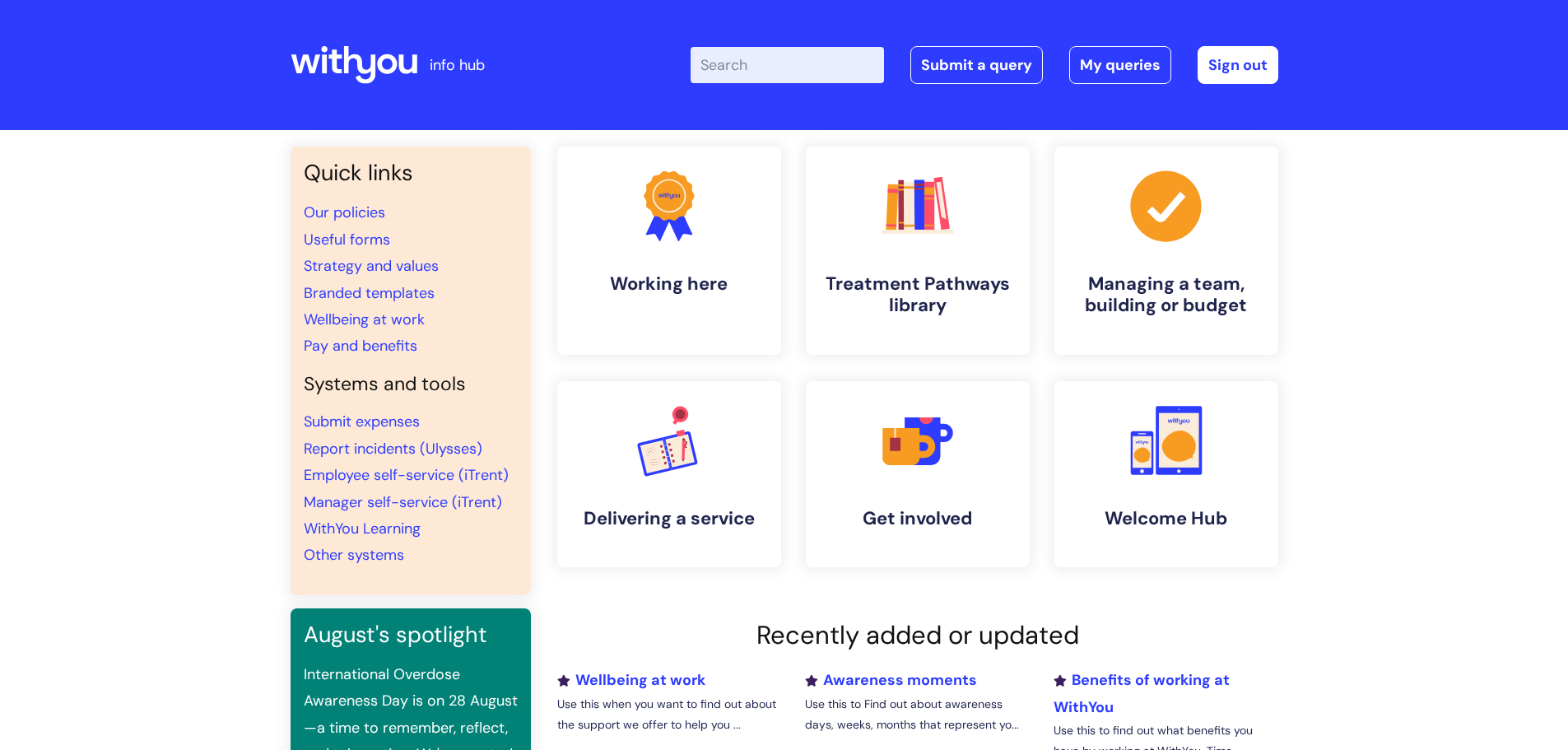click on "Enter your search term here..." at bounding box center (787, 65) 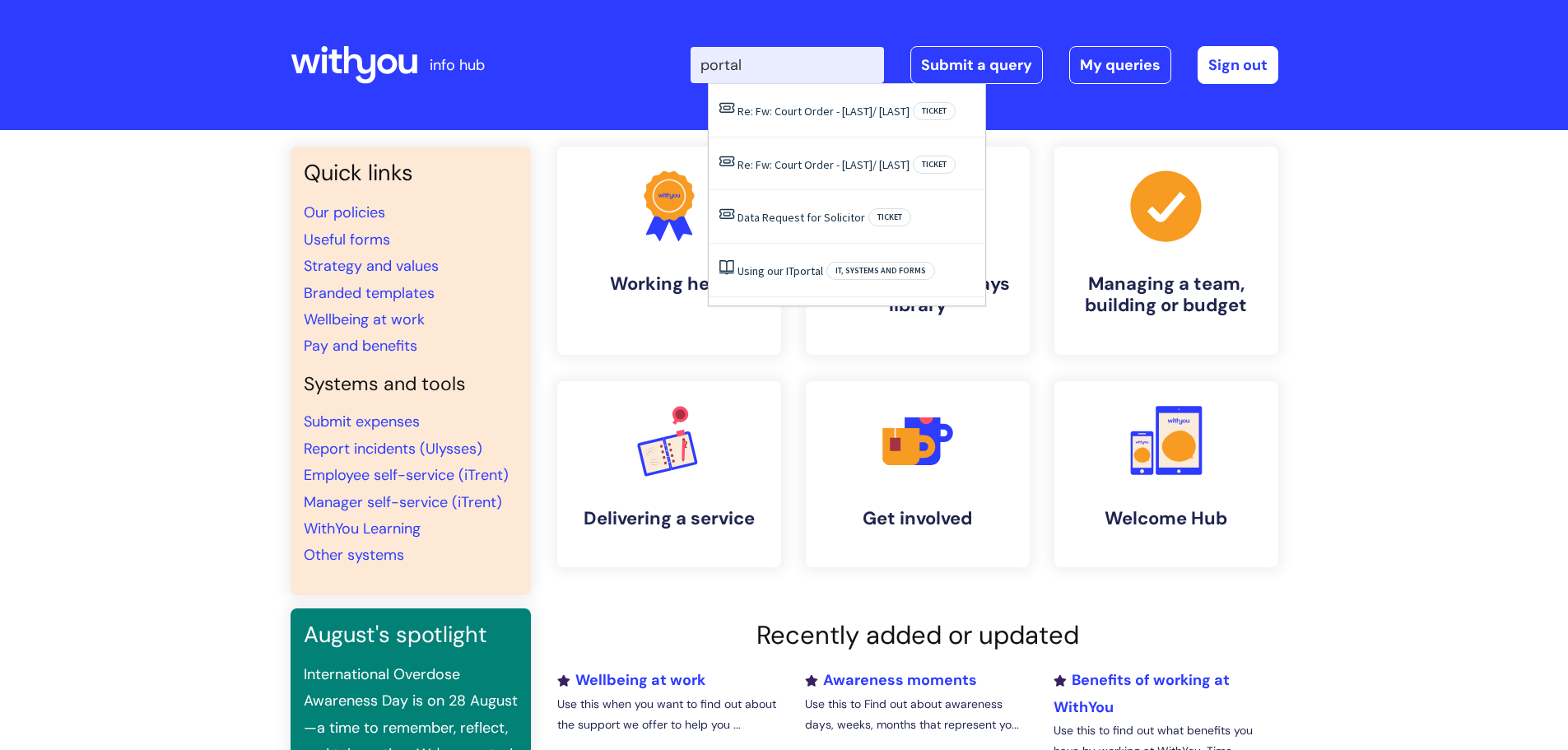 type on "portal" 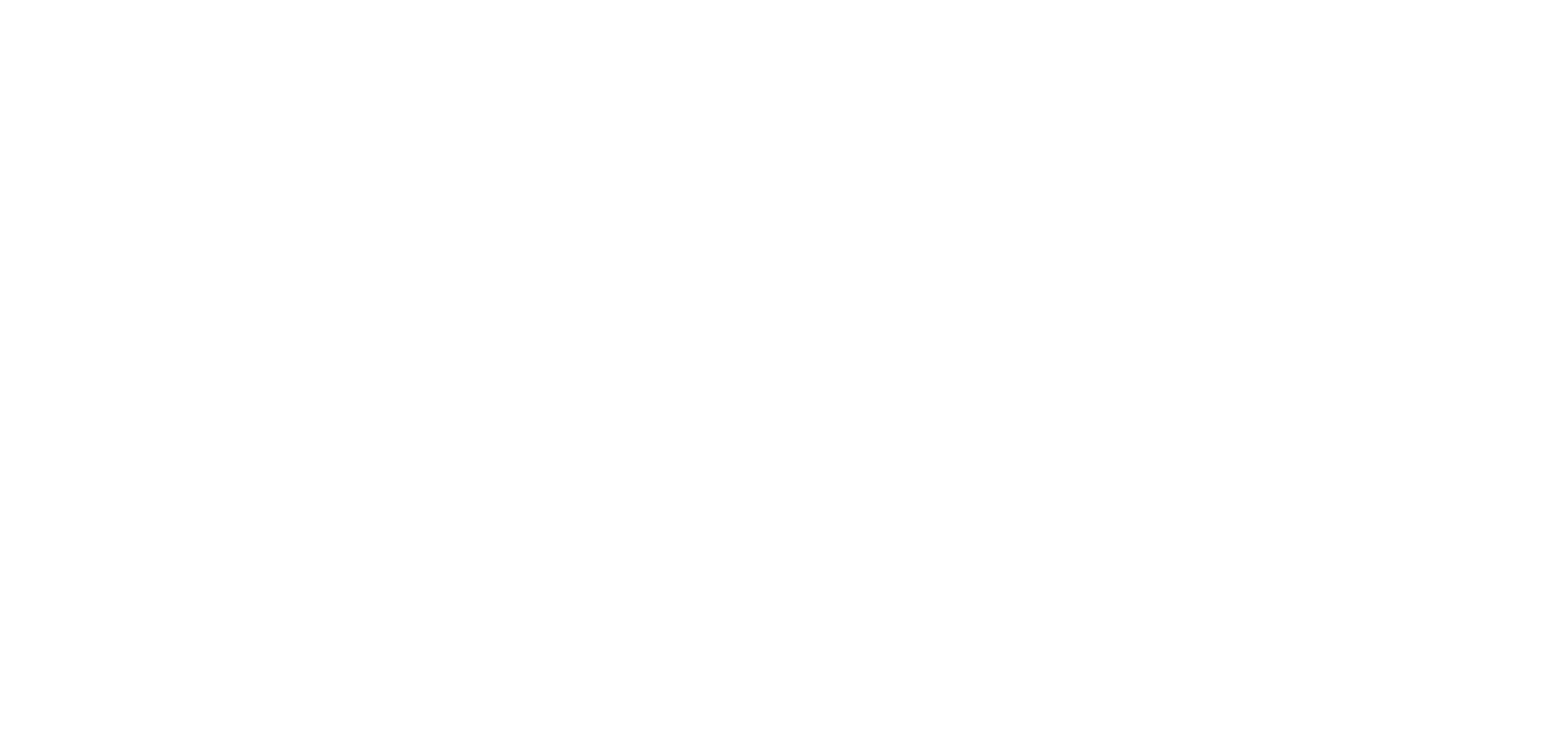 scroll, scrollTop: 0, scrollLeft: 0, axis: both 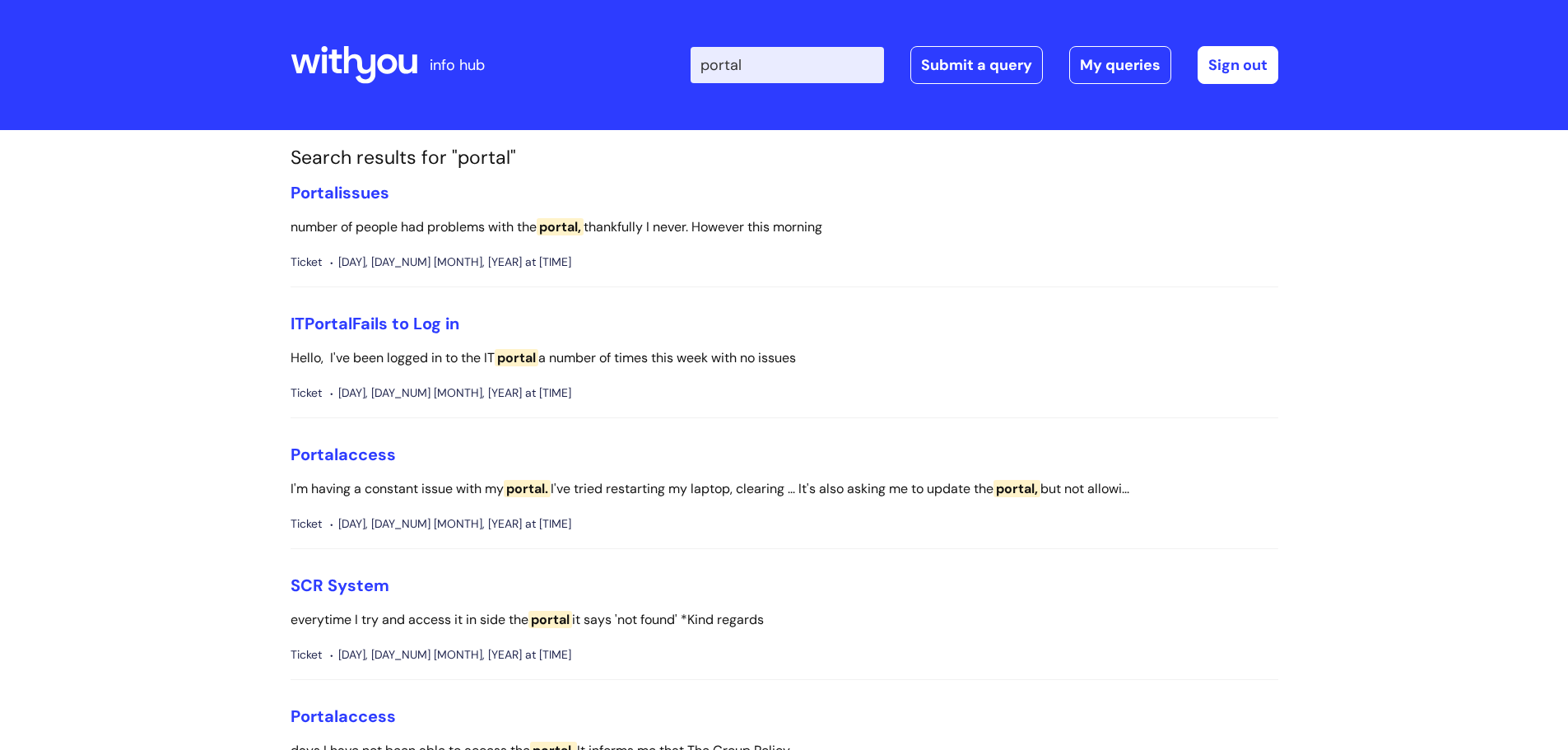 click on "Search results for "portal"
Portal  issues
number of people had problems with the  portal,  thankfully I never. However this morning
Ticket
[DAY], [DAY_NUM] [MONTH], [YEAR] at  [TIME]
IT  Portal  Fails to Log in
Hello,      I've been logged in to the IT  portal  a number of times this week with no issues
Ticket
[DAY], [DAY_NUM] [MONTH], [YEAR] at  [TIME]
Portal  access 1" at bounding box center [784, 2418] 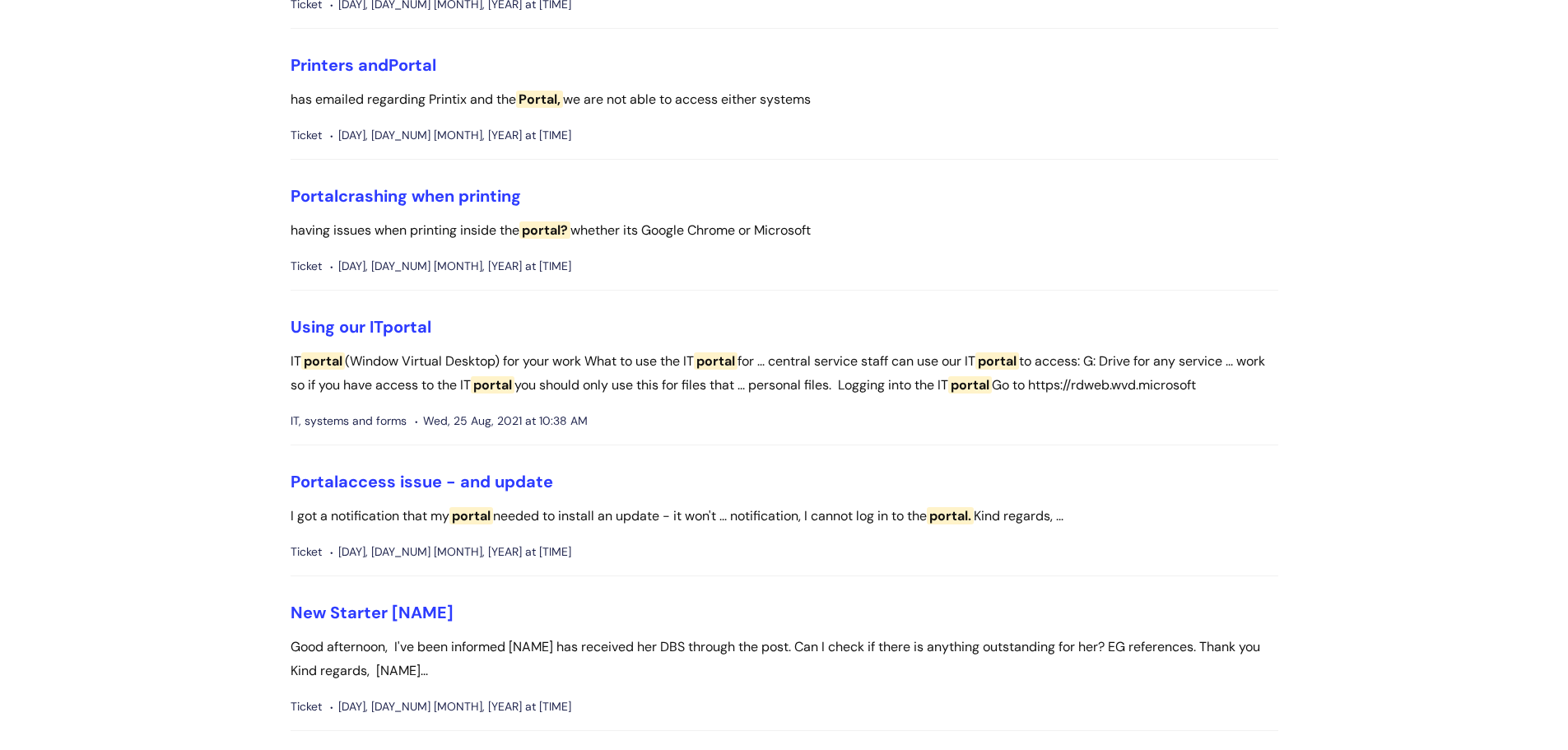 scroll, scrollTop: 1087, scrollLeft: 0, axis: vertical 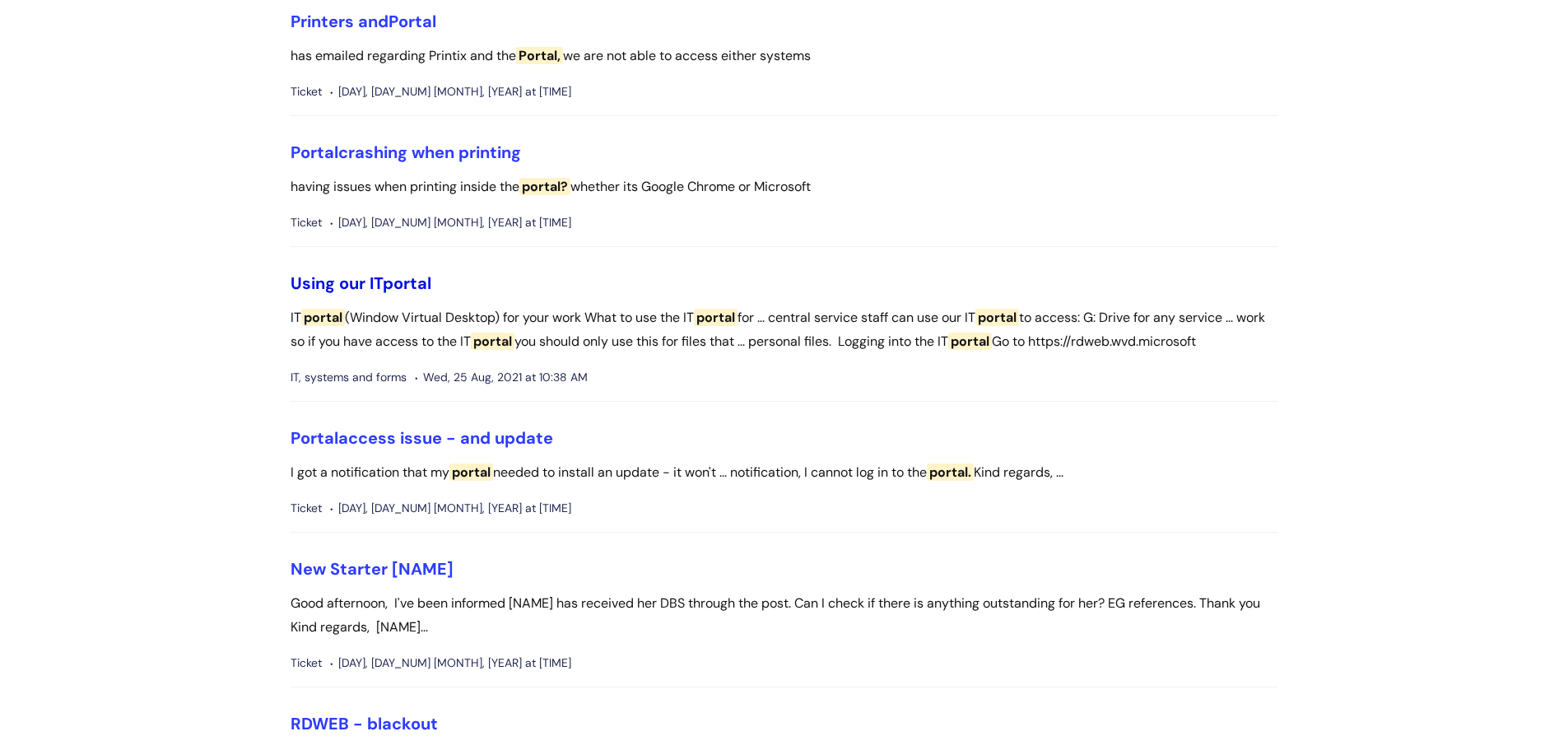 click on "portal" at bounding box center (407, 283) 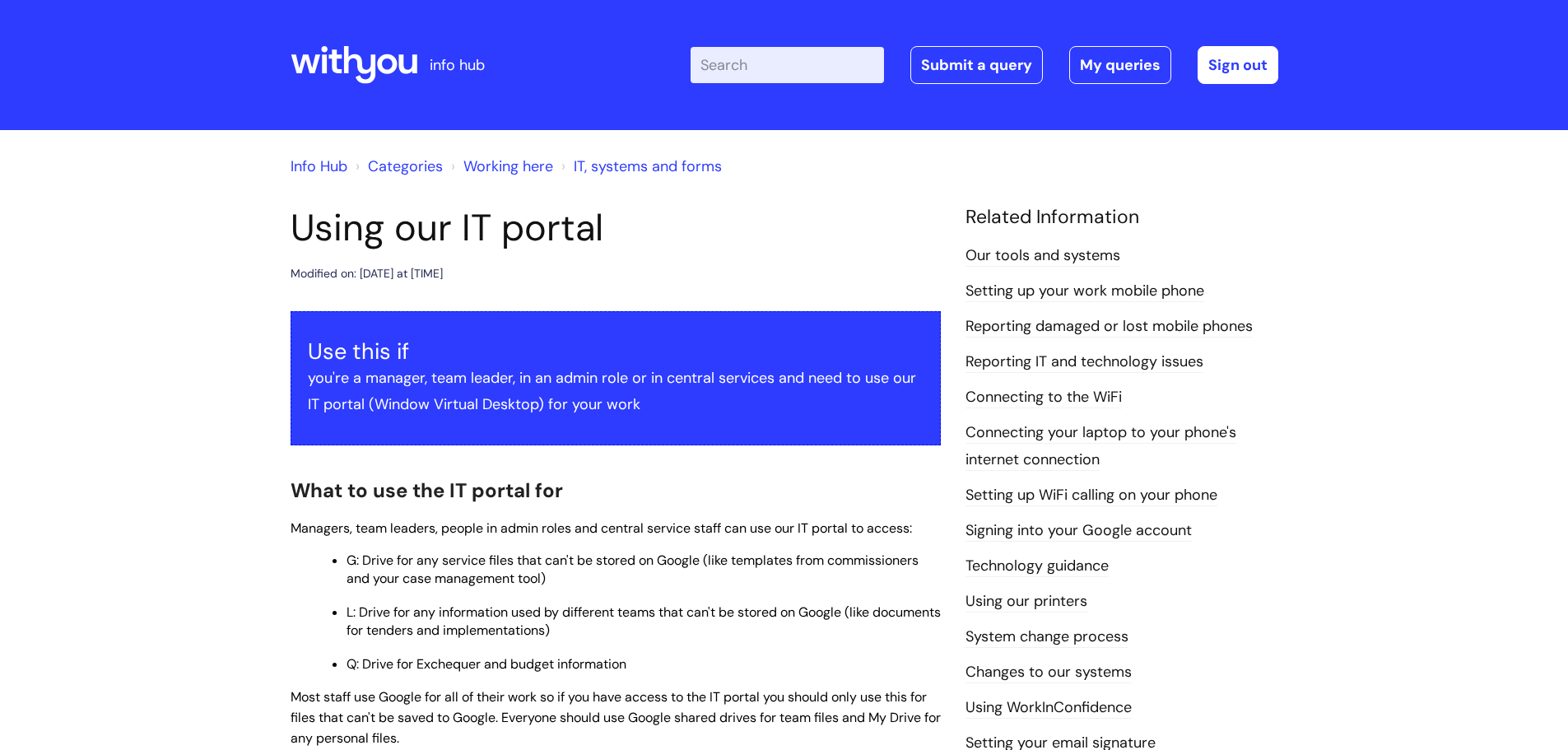 scroll, scrollTop: 0, scrollLeft: 0, axis: both 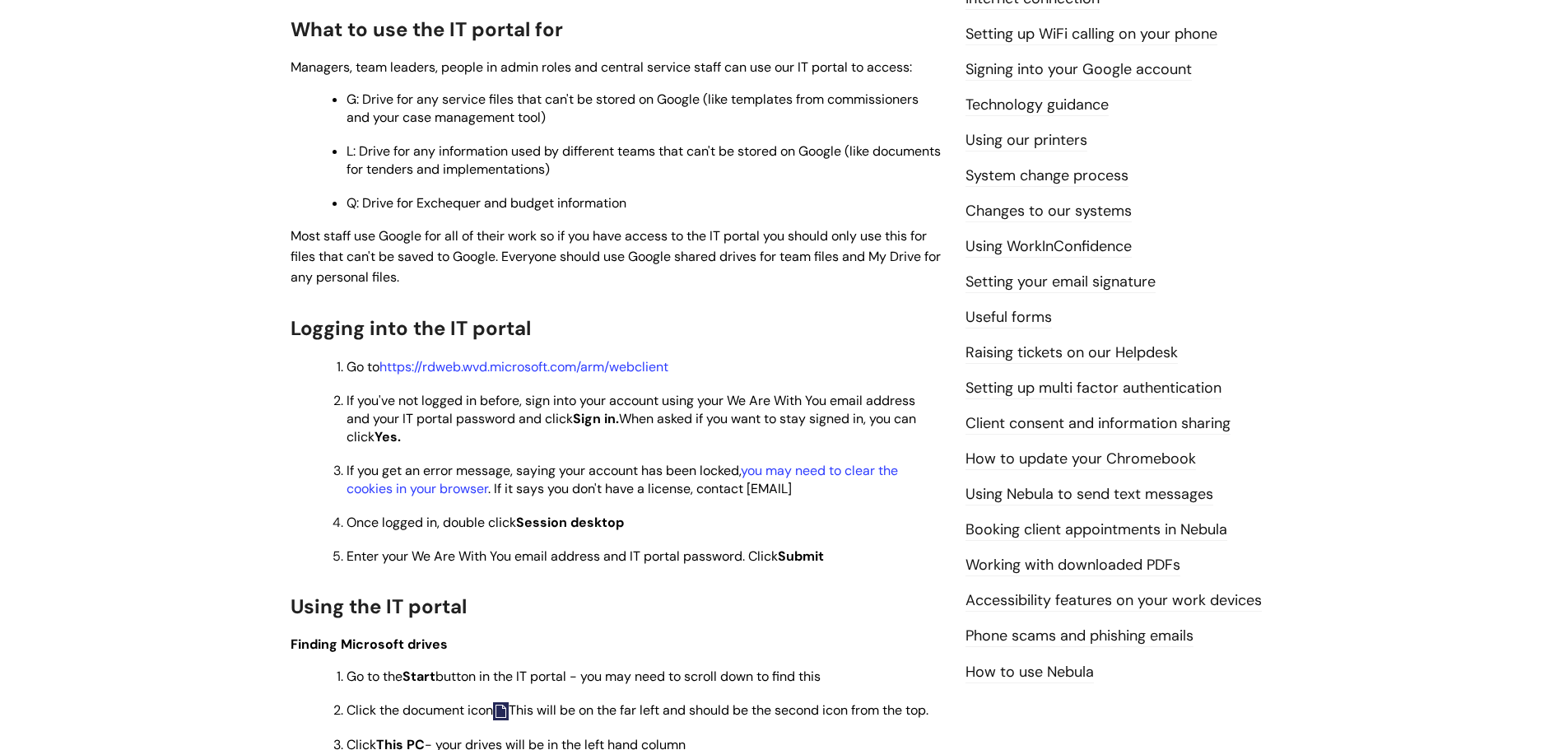 click on "If it says you don't have a license, contact [EMAIL]  Once logged in, double click  Session desktop Enter your We Are With You email address and IT portal password. Click  Submit" at bounding box center (624, 461) 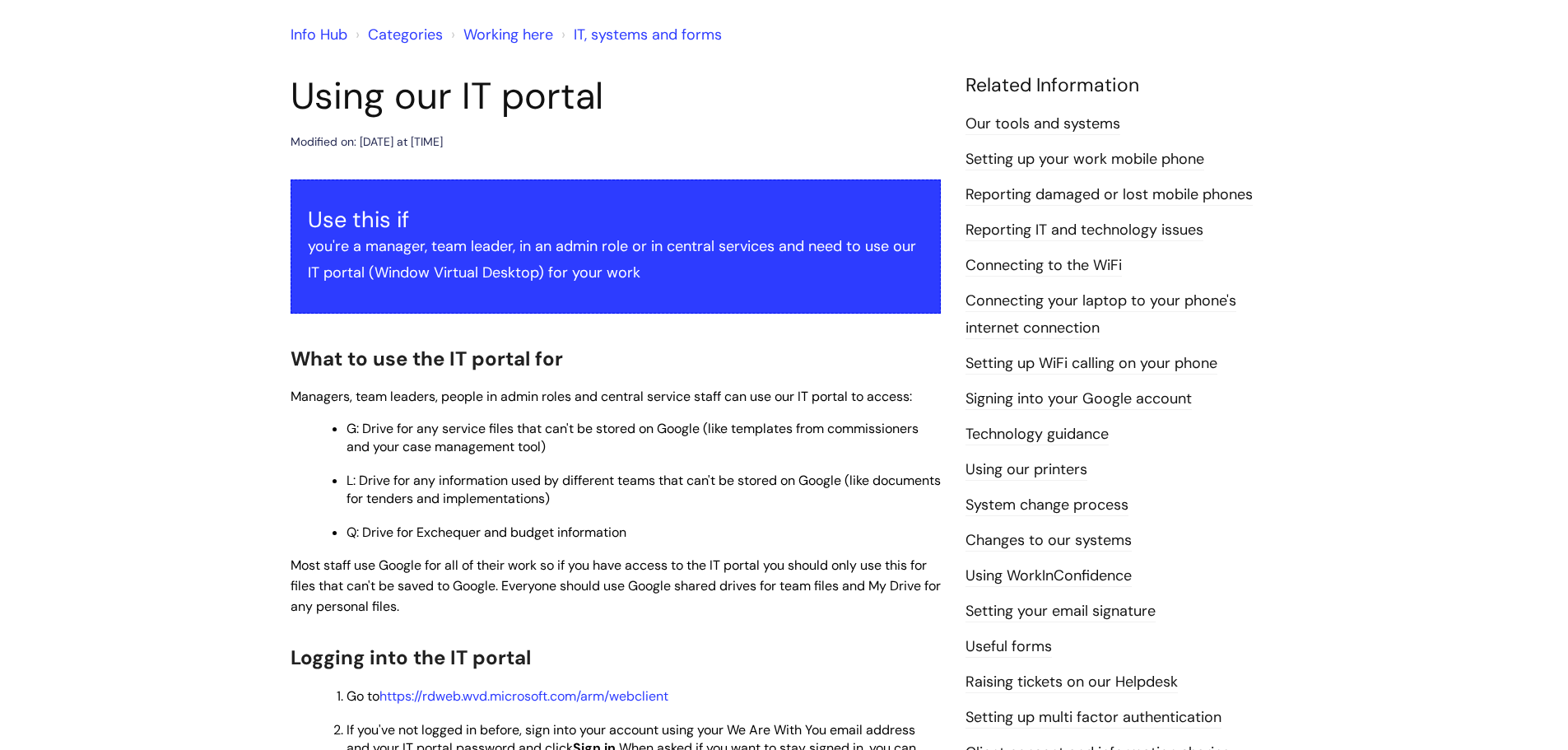 scroll, scrollTop: 0, scrollLeft: 0, axis: both 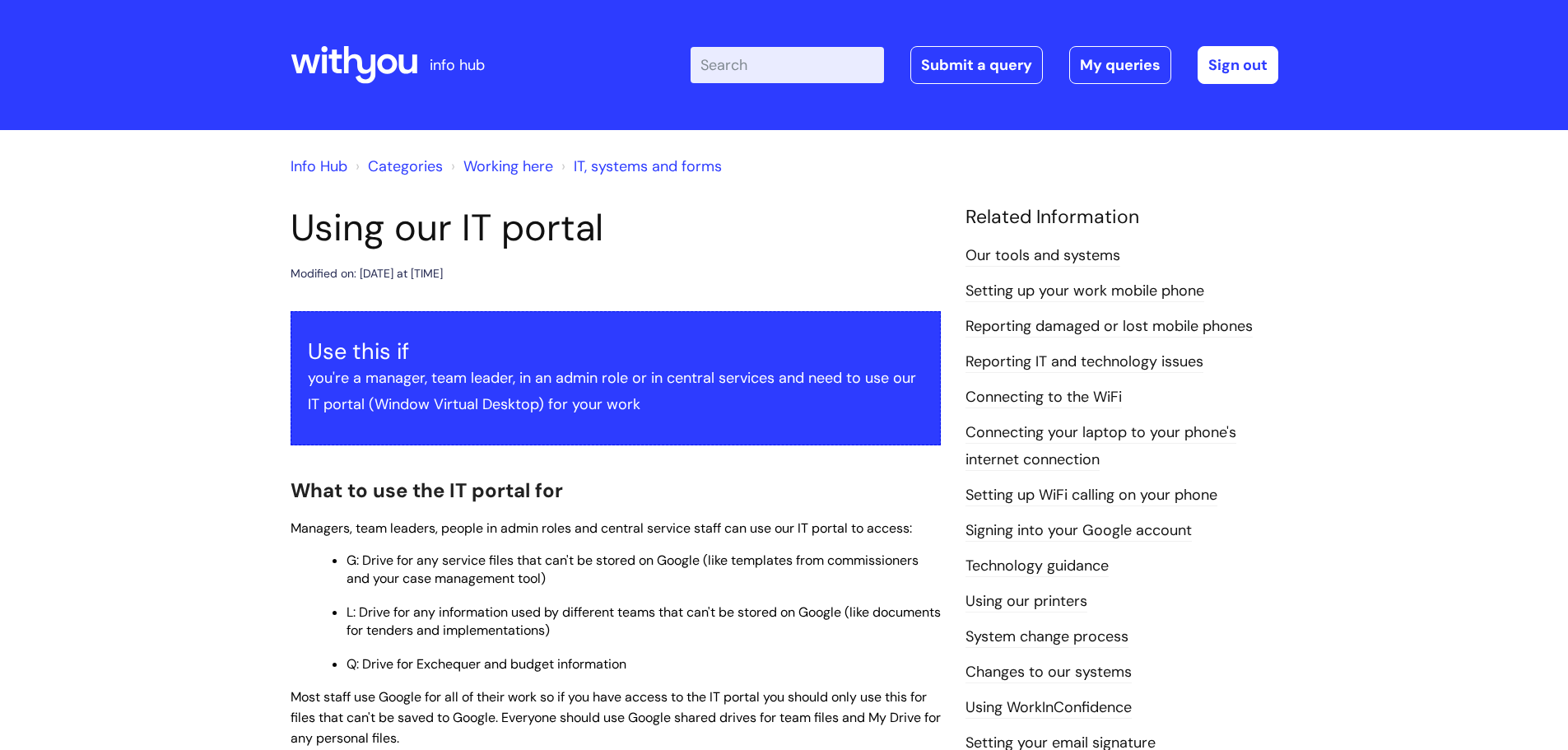 click on "IT, systems and forms" at bounding box center [648, 166] 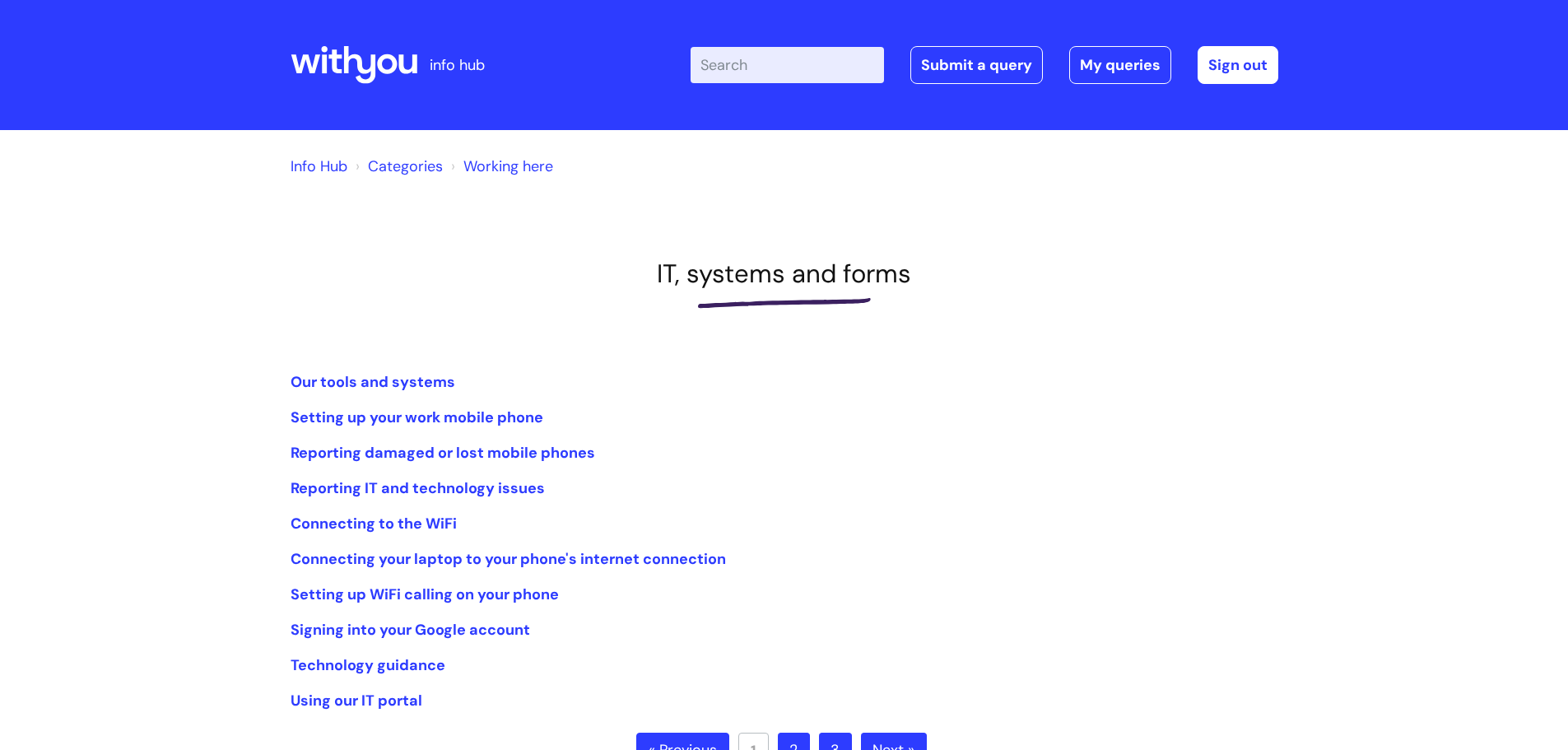 scroll, scrollTop: 0, scrollLeft: 0, axis: both 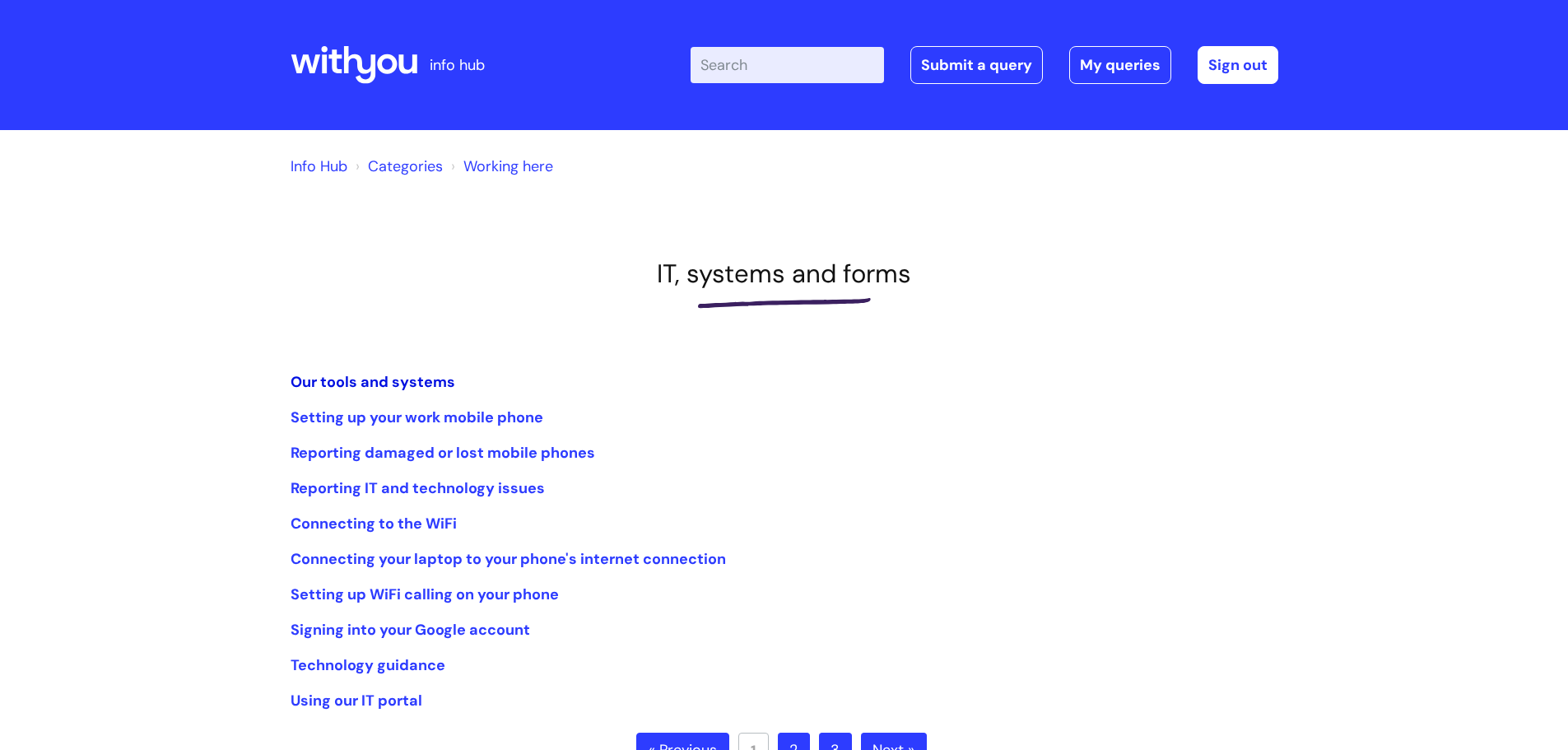 click on "Our tools and systems" at bounding box center [373, 382] 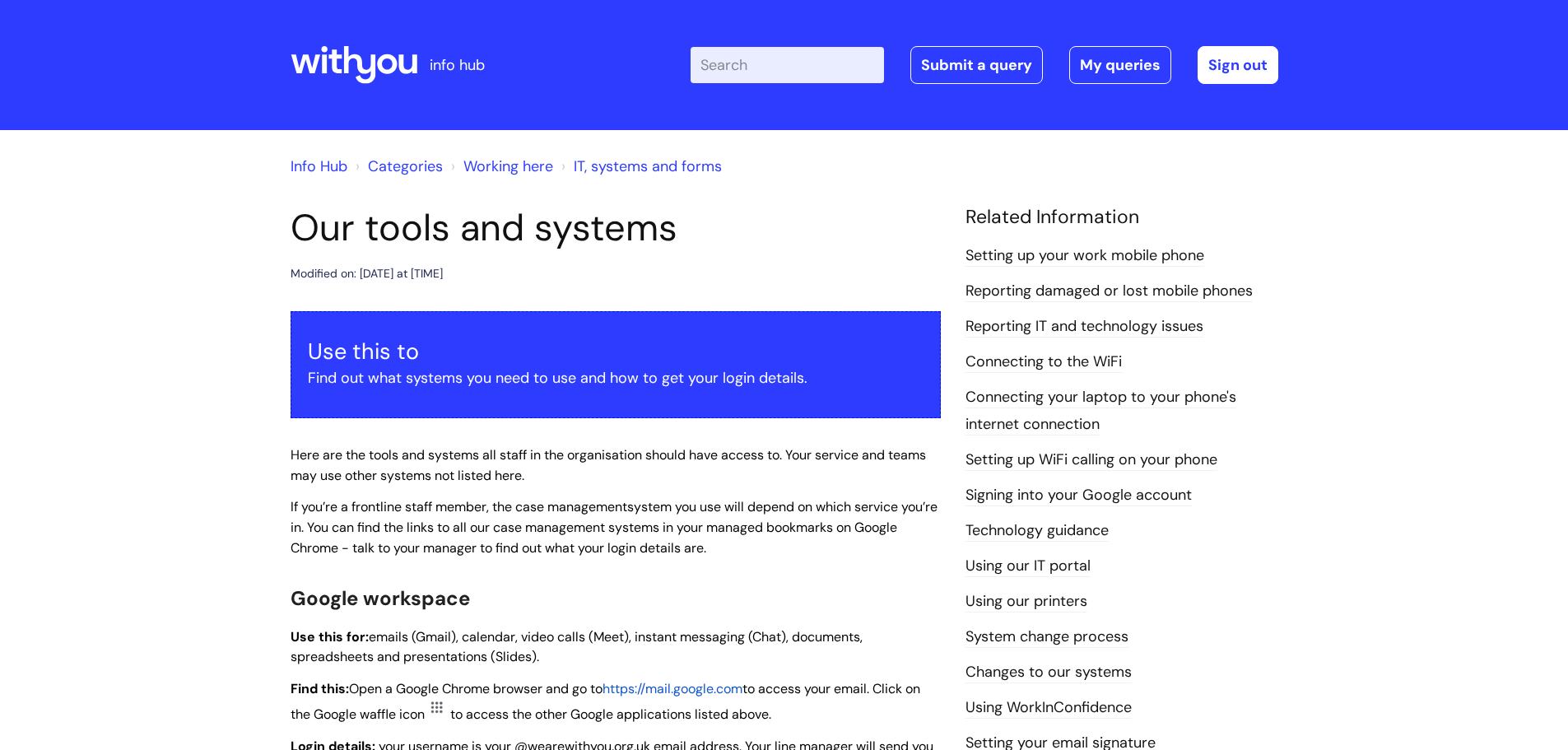 scroll, scrollTop: 0, scrollLeft: 0, axis: both 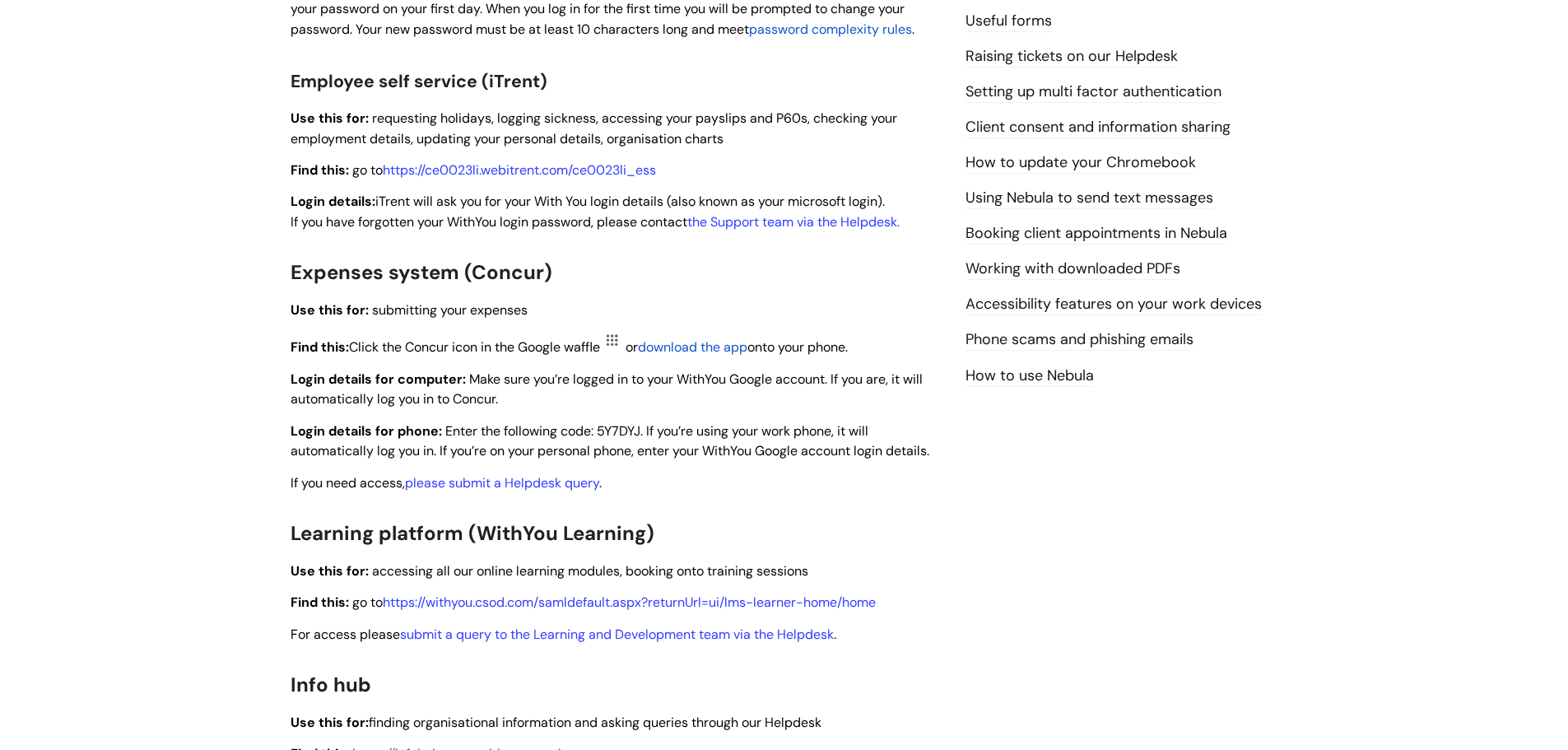 click on "Enter the following code: 5Y7DYJ. If you’re using your work phone, it will automatically log you in. If you’re on your personal phone, enter your WithYou Google account login details." at bounding box center (610, 441) 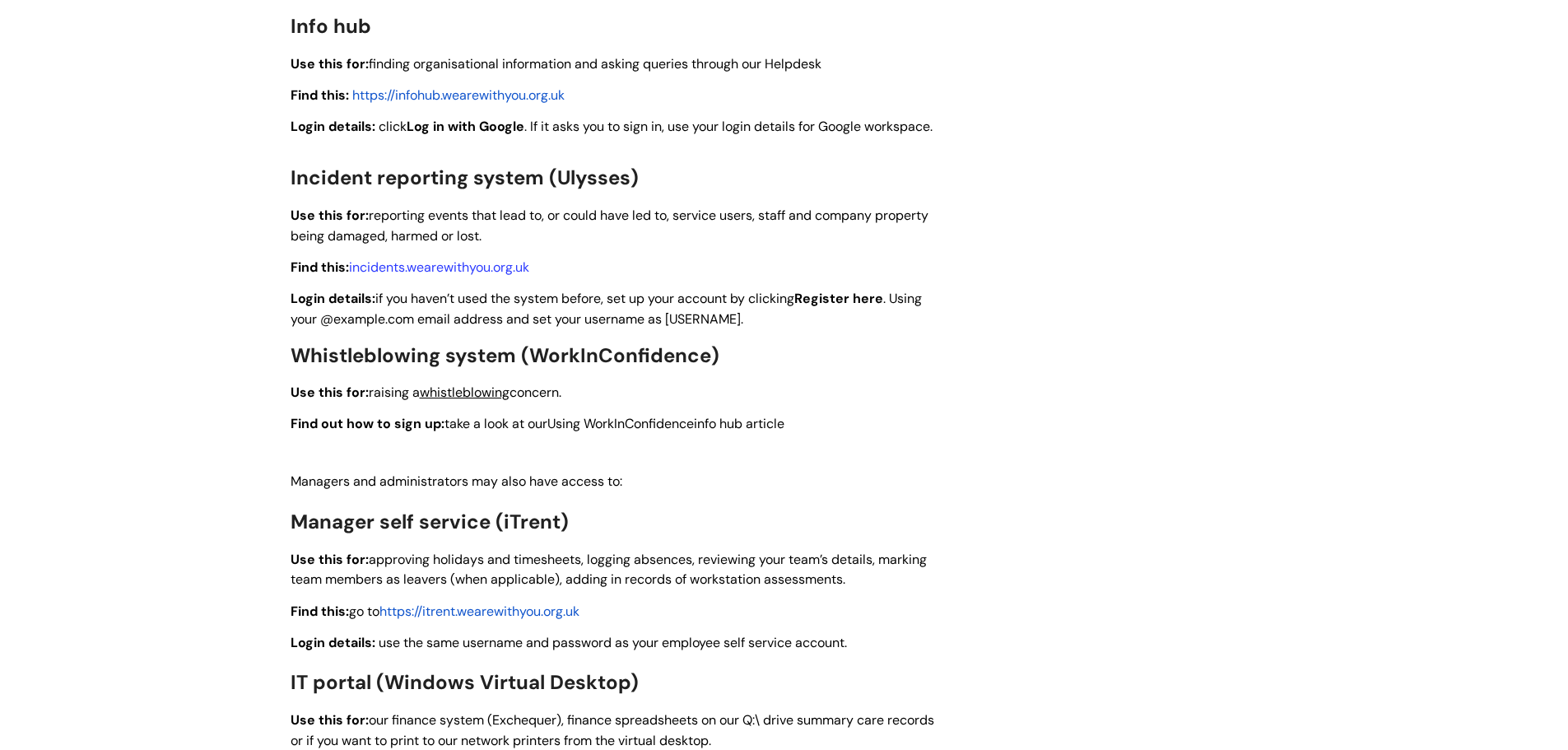 scroll, scrollTop: 1449, scrollLeft: 0, axis: vertical 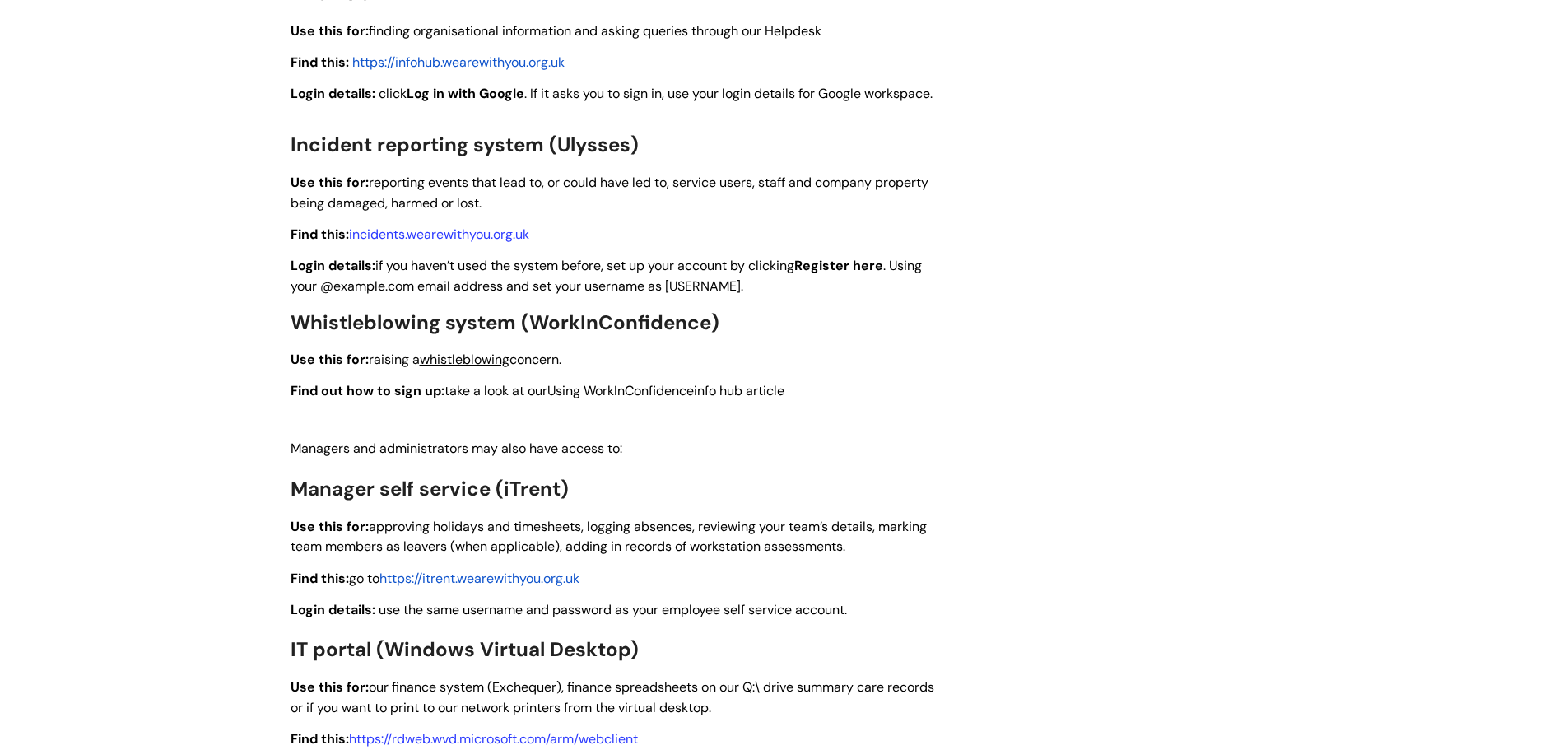 click on "whistleblowing" at bounding box center [464, 359] 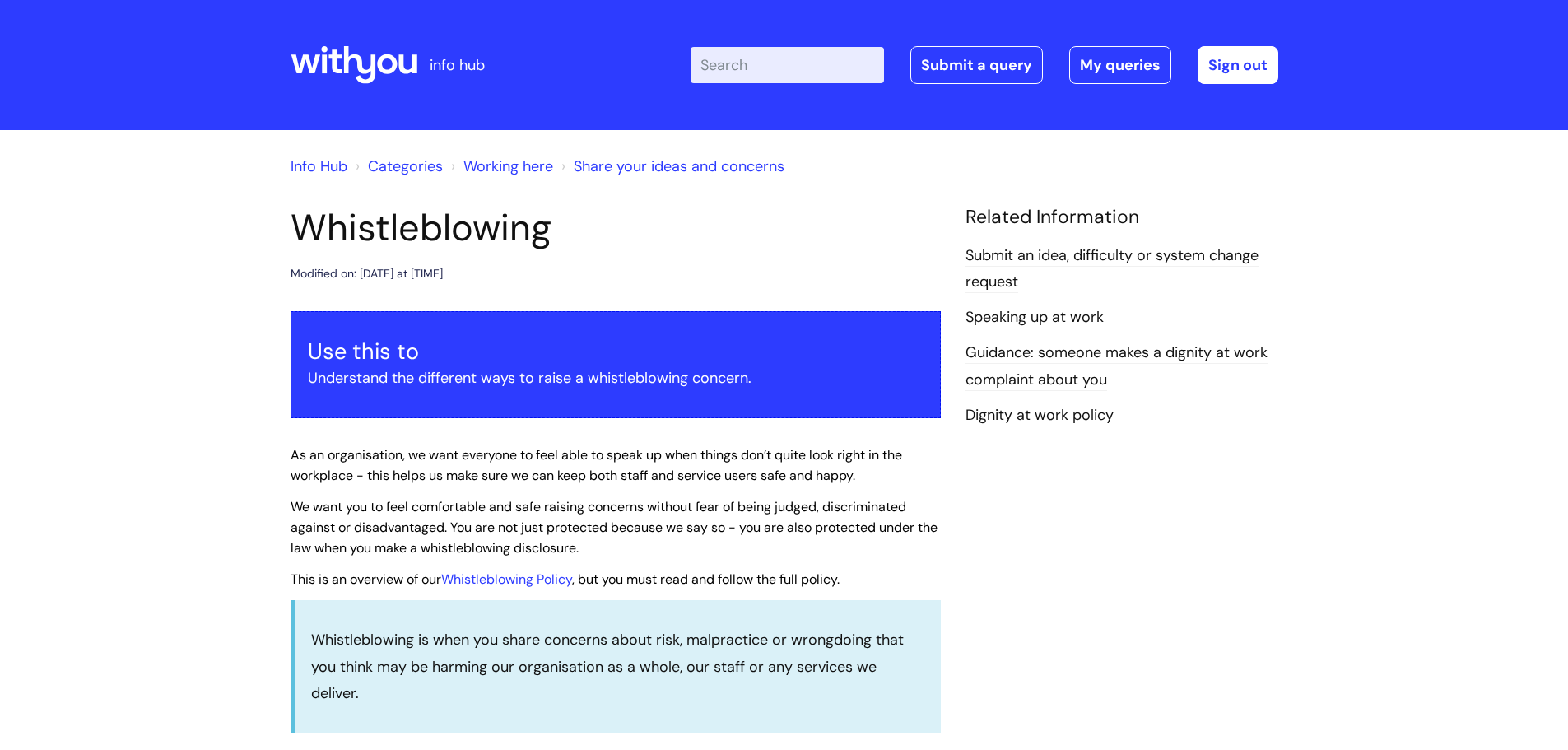 scroll, scrollTop: 0, scrollLeft: 0, axis: both 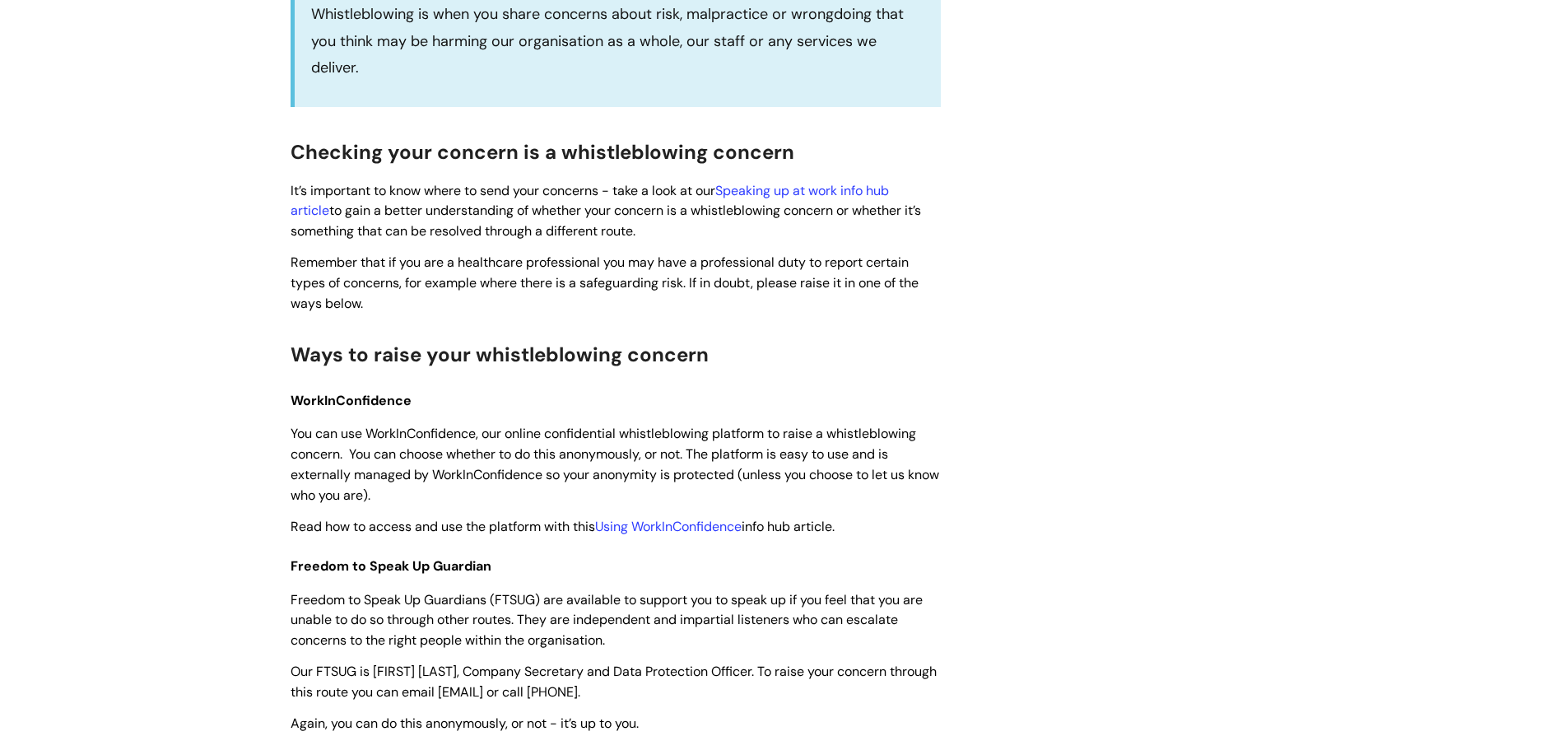 click on "Remember that if you are a healthcare professional you may have a professional duty to report certain types of concerns, for example where there is a safeguarding risk. If in doubt, please raise it in one of the ways below." at bounding box center [616, 282] 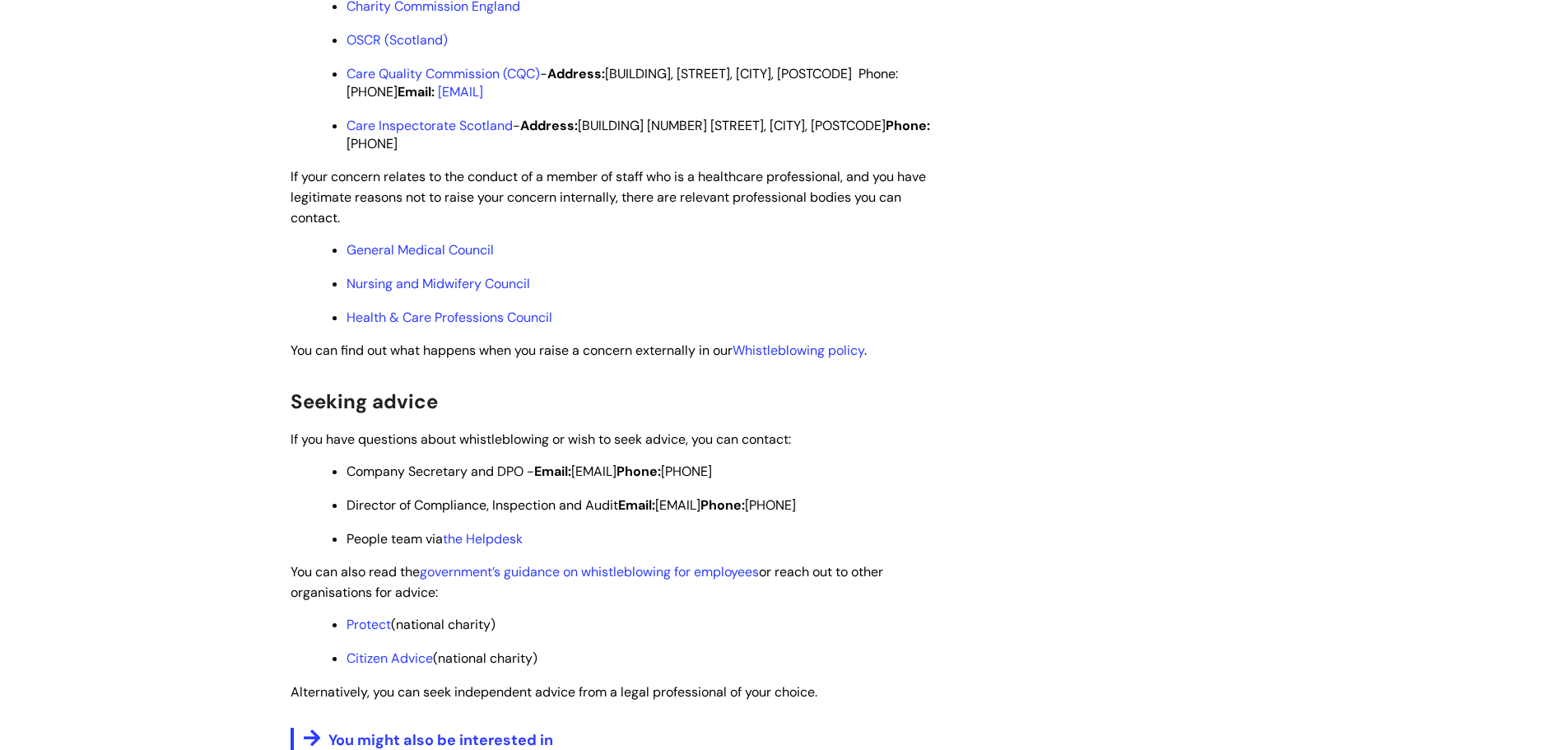 scroll, scrollTop: 1591, scrollLeft: 0, axis: vertical 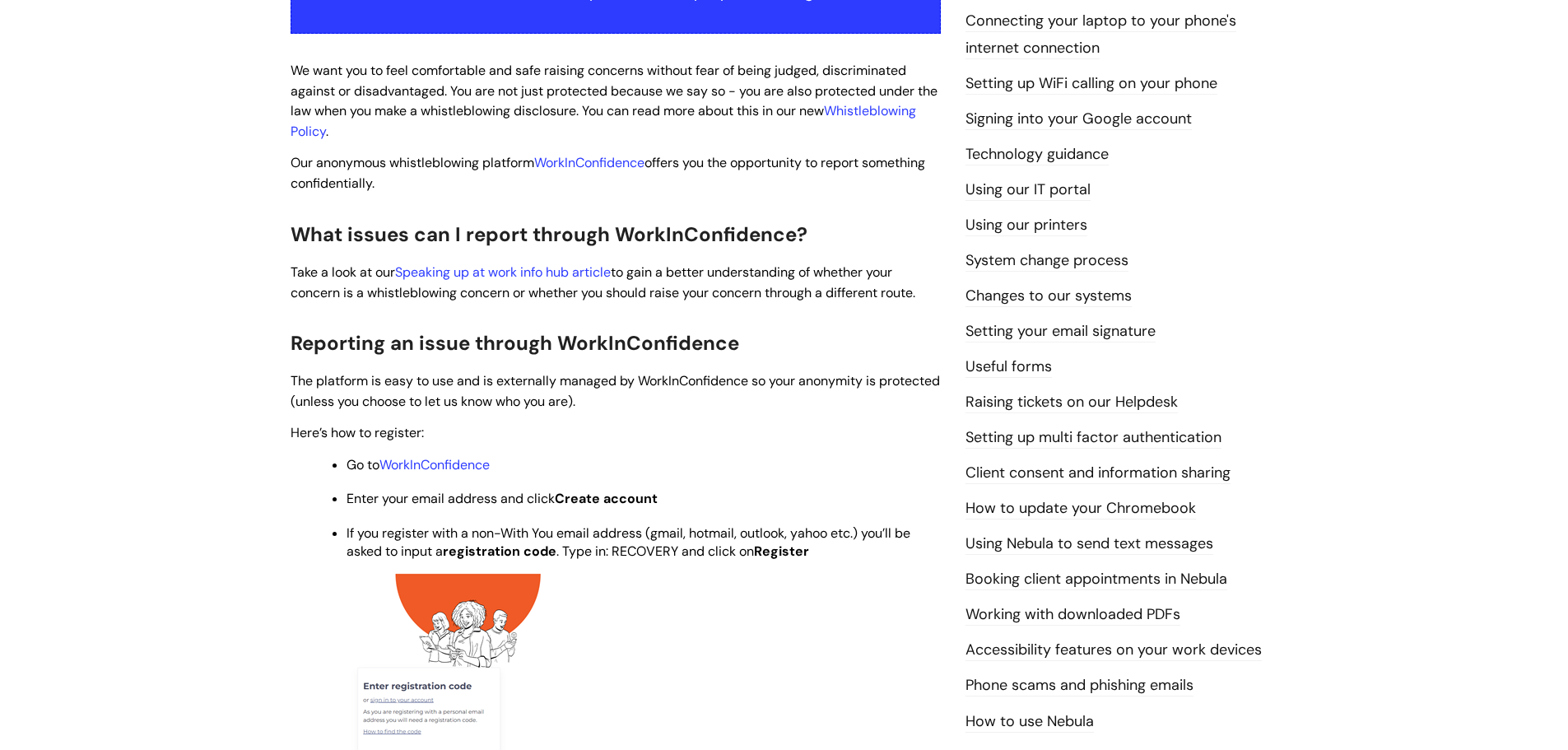 click on "Using our IT portal" at bounding box center [1028, 190] 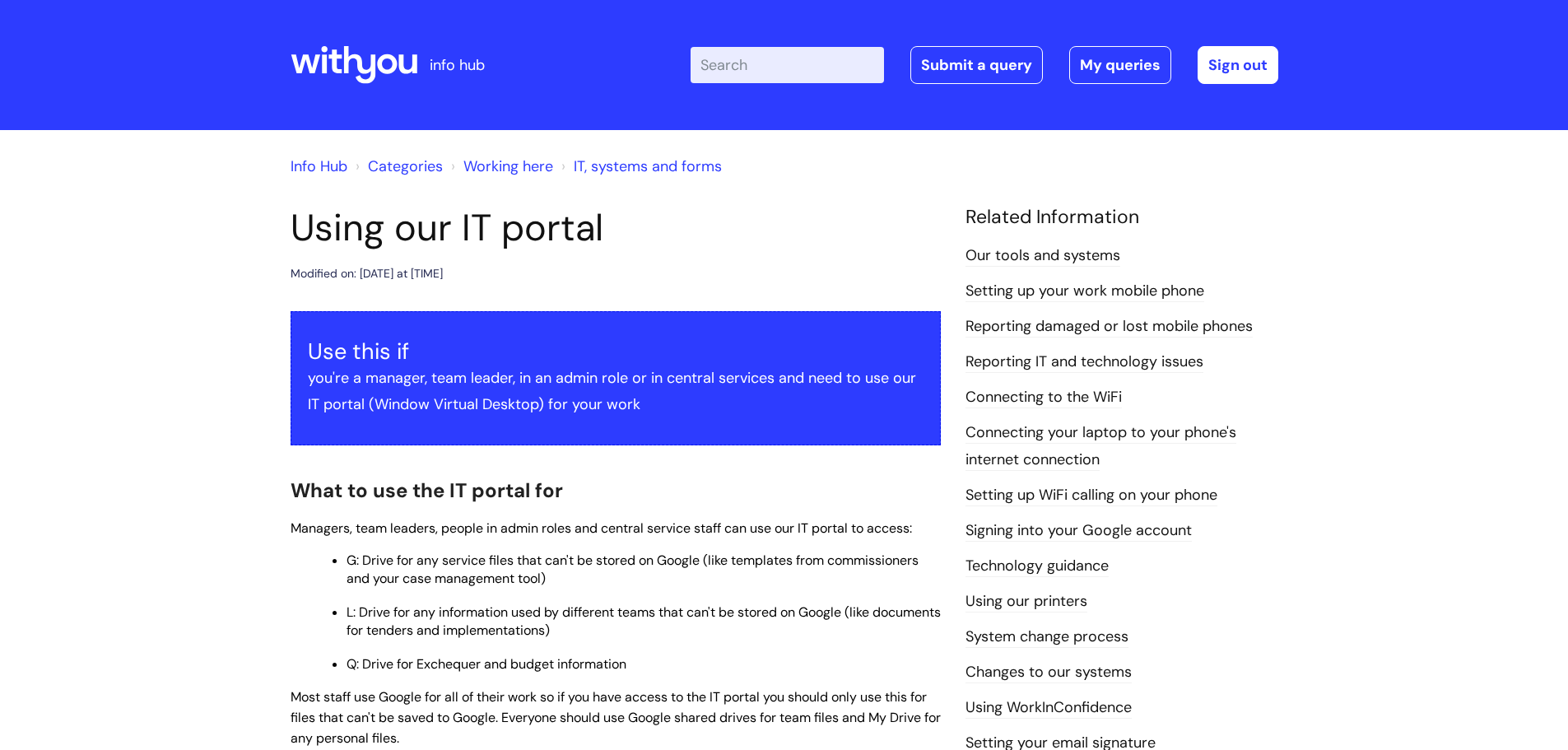 scroll, scrollTop: 0, scrollLeft: 0, axis: both 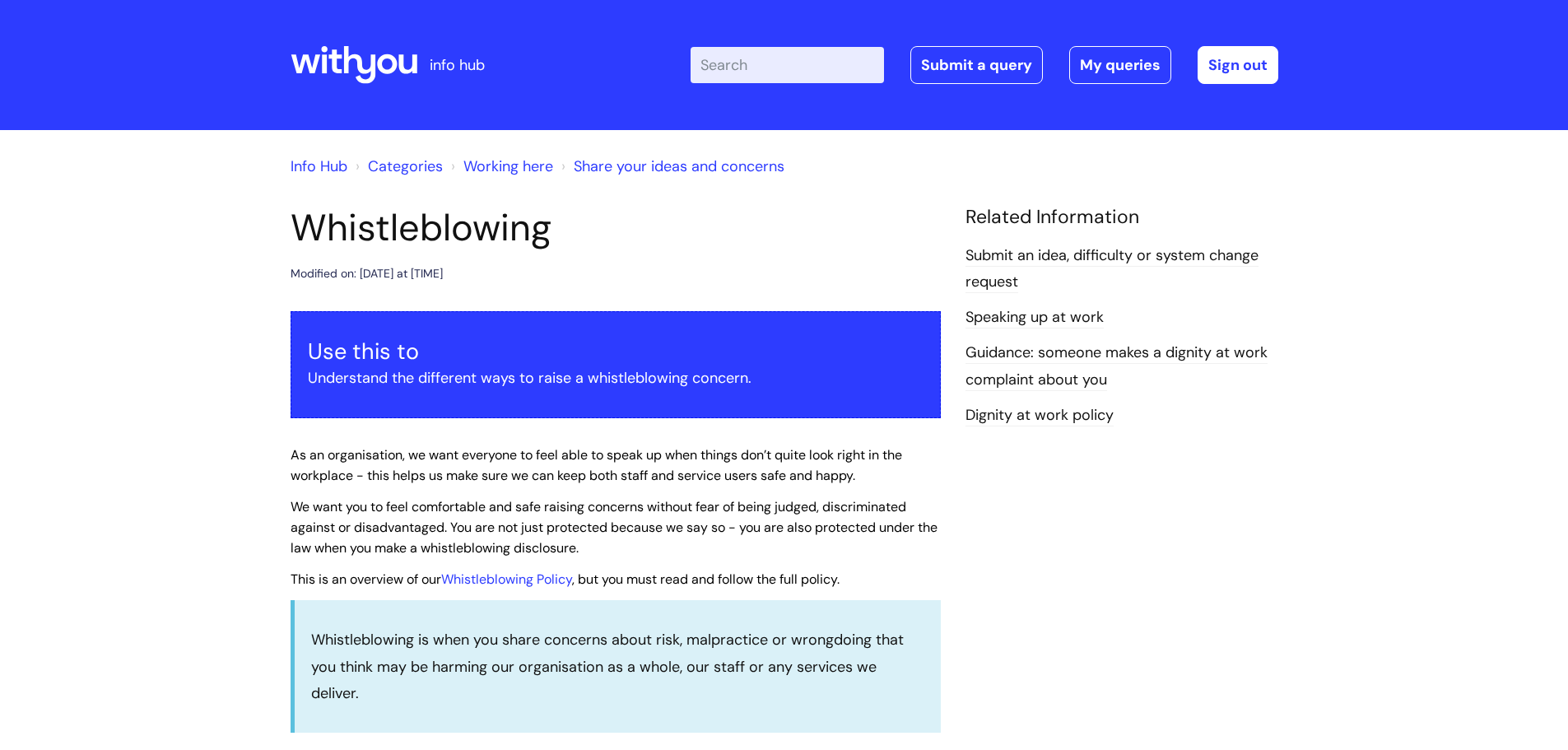 click on "Enter your search term here..." at bounding box center (787, 65) 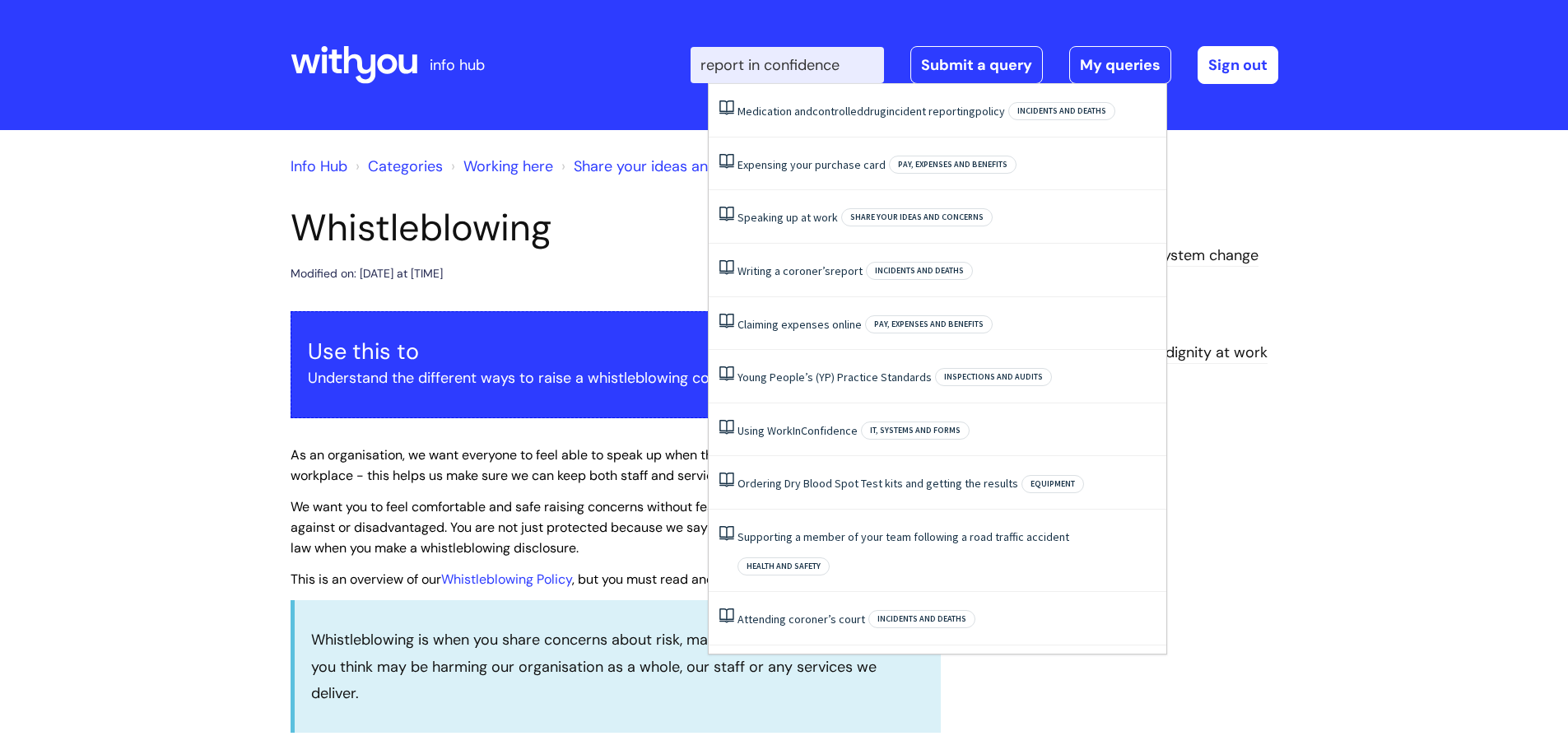 type on "report in confidence" 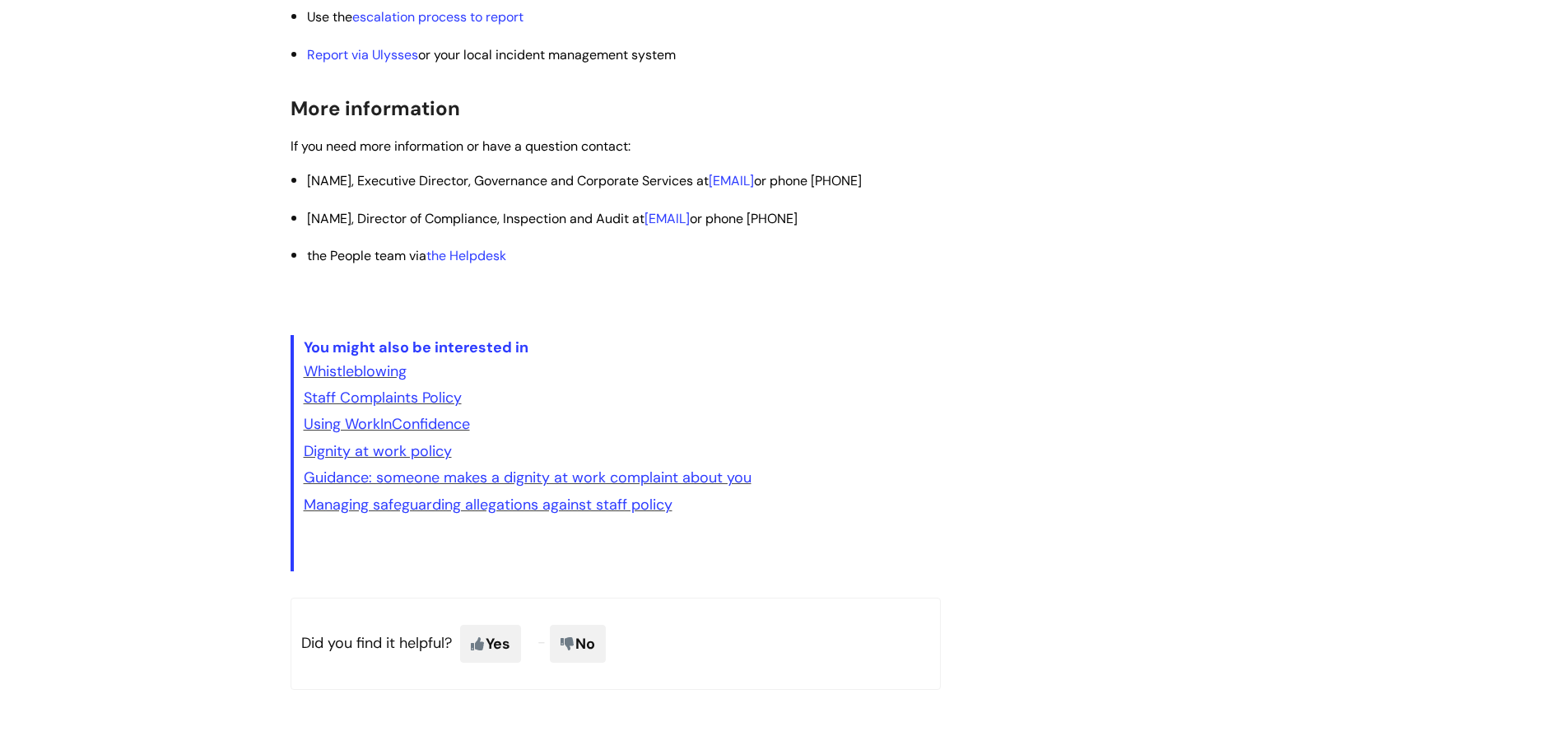 scroll, scrollTop: 3046, scrollLeft: 0, axis: vertical 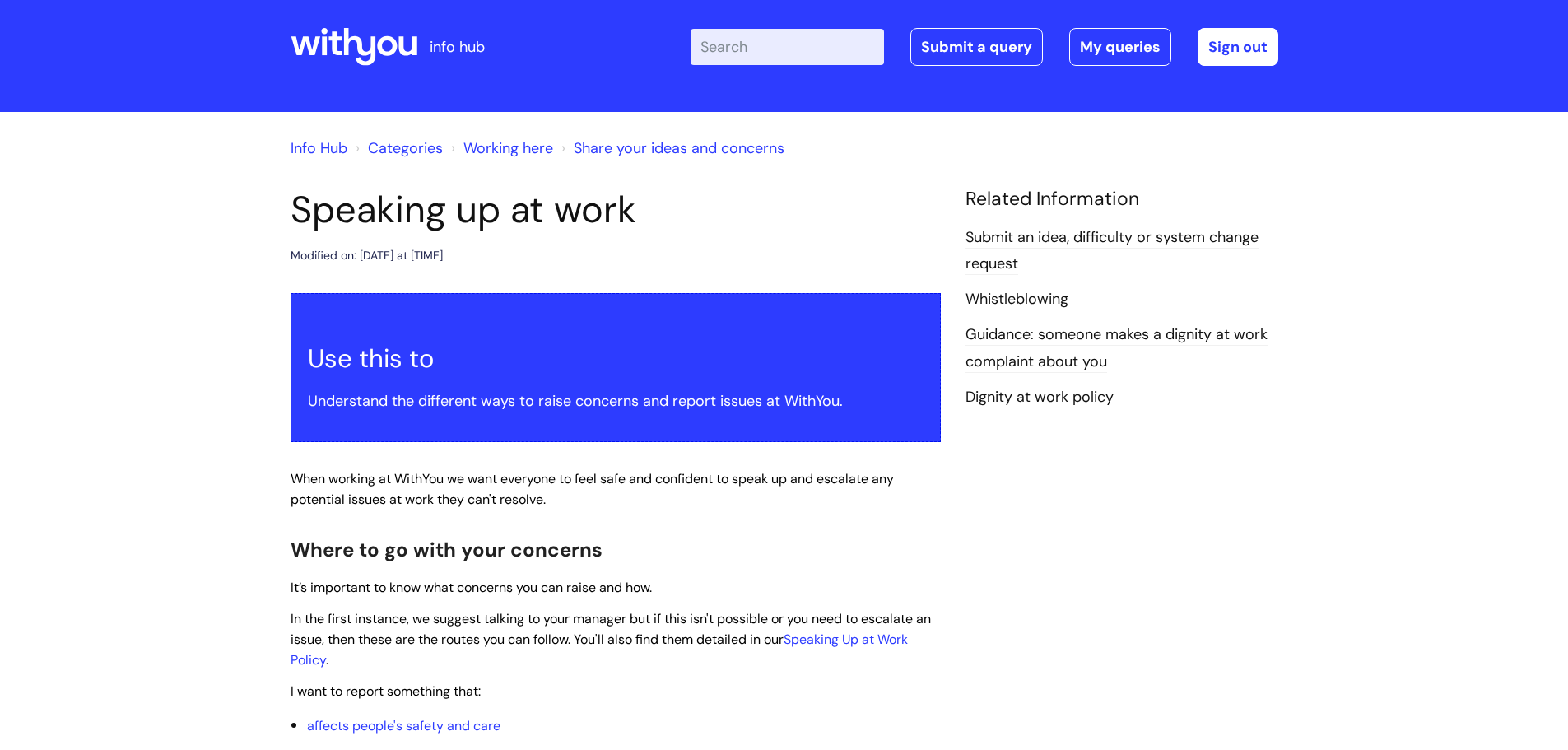 click on "Enter your search term here..." at bounding box center [787, 47] 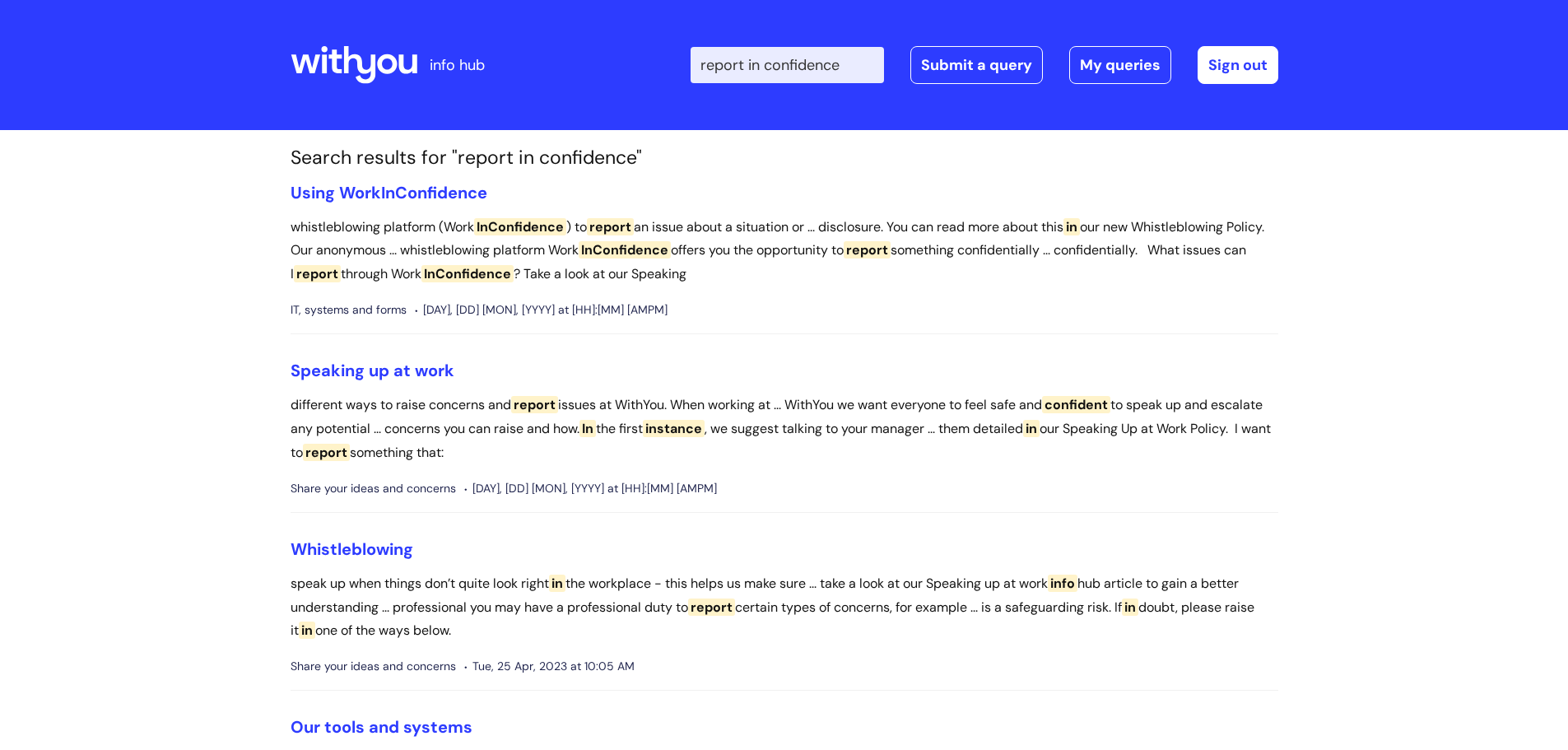 scroll, scrollTop: 0, scrollLeft: 0, axis: both 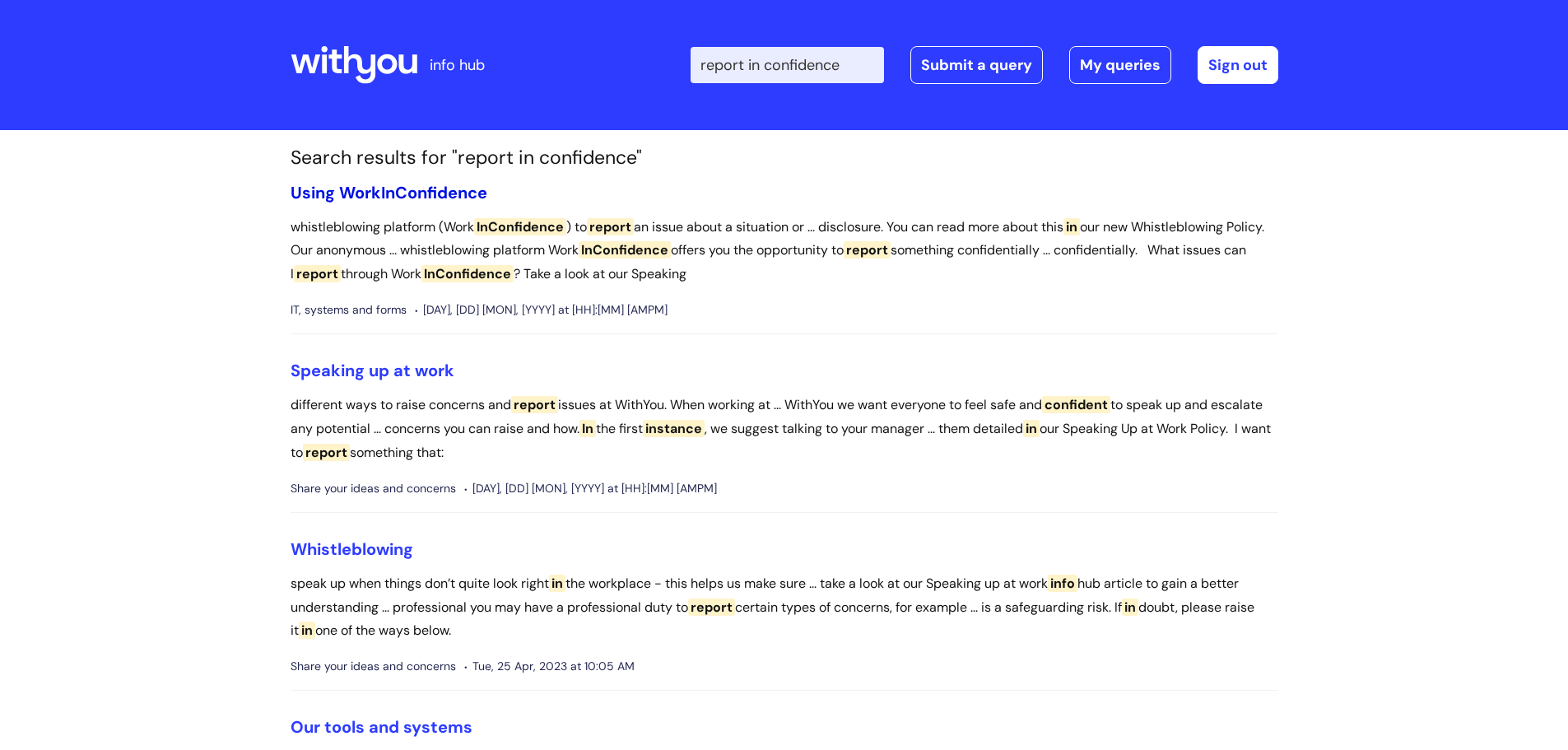 click on "InConfidence" at bounding box center [434, 193] 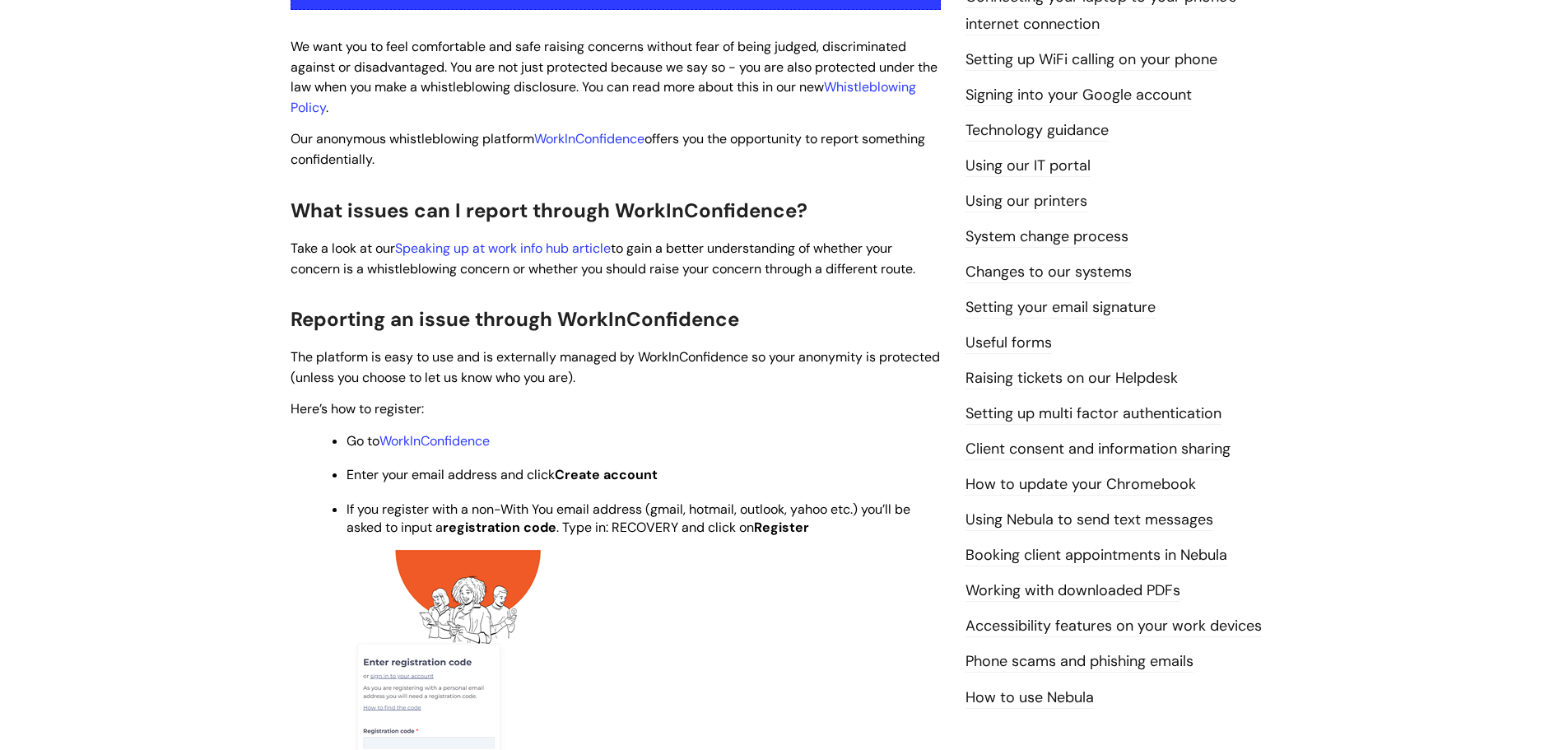 scroll, scrollTop: 319, scrollLeft: 0, axis: vertical 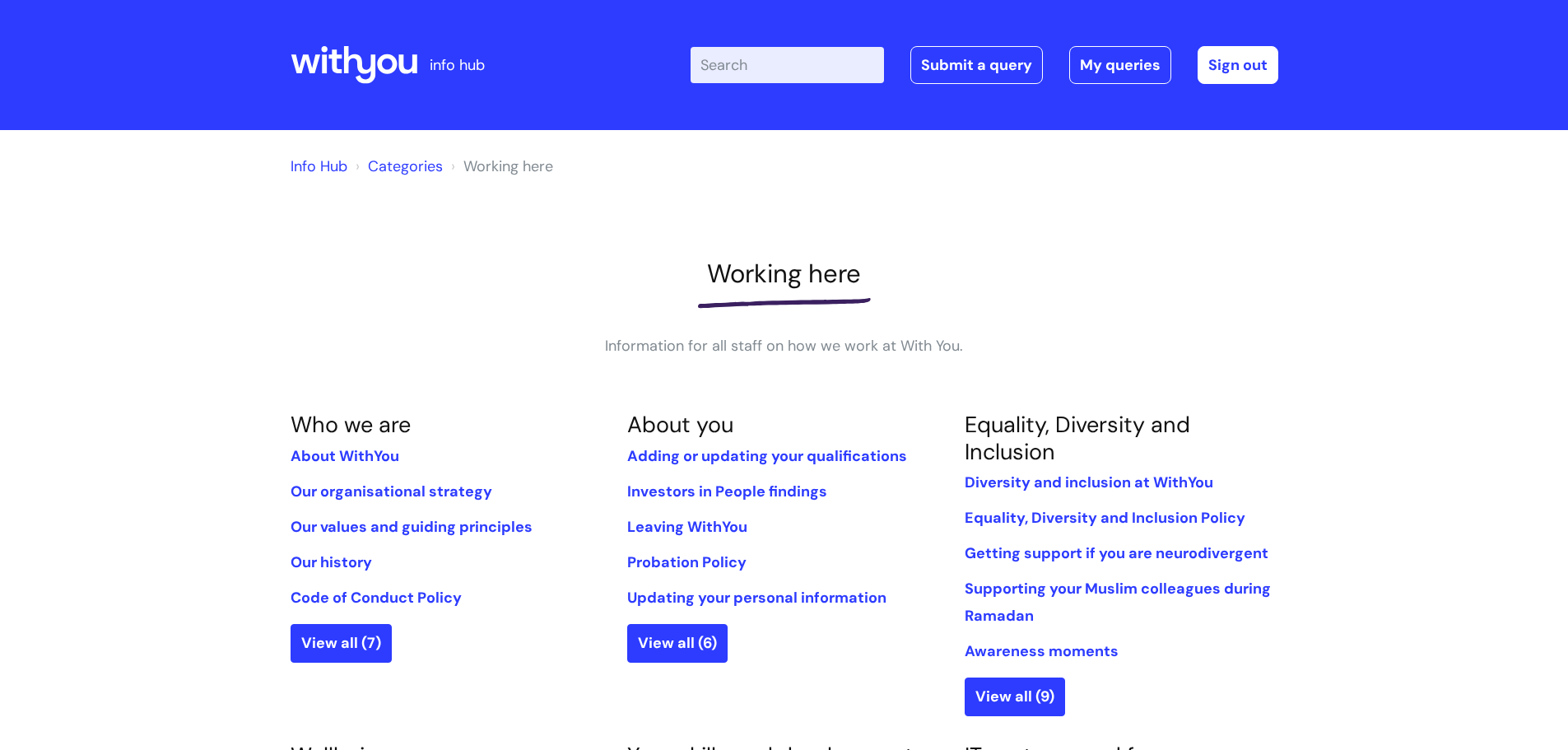 click on "Enter your search term here..." at bounding box center (787, 65) 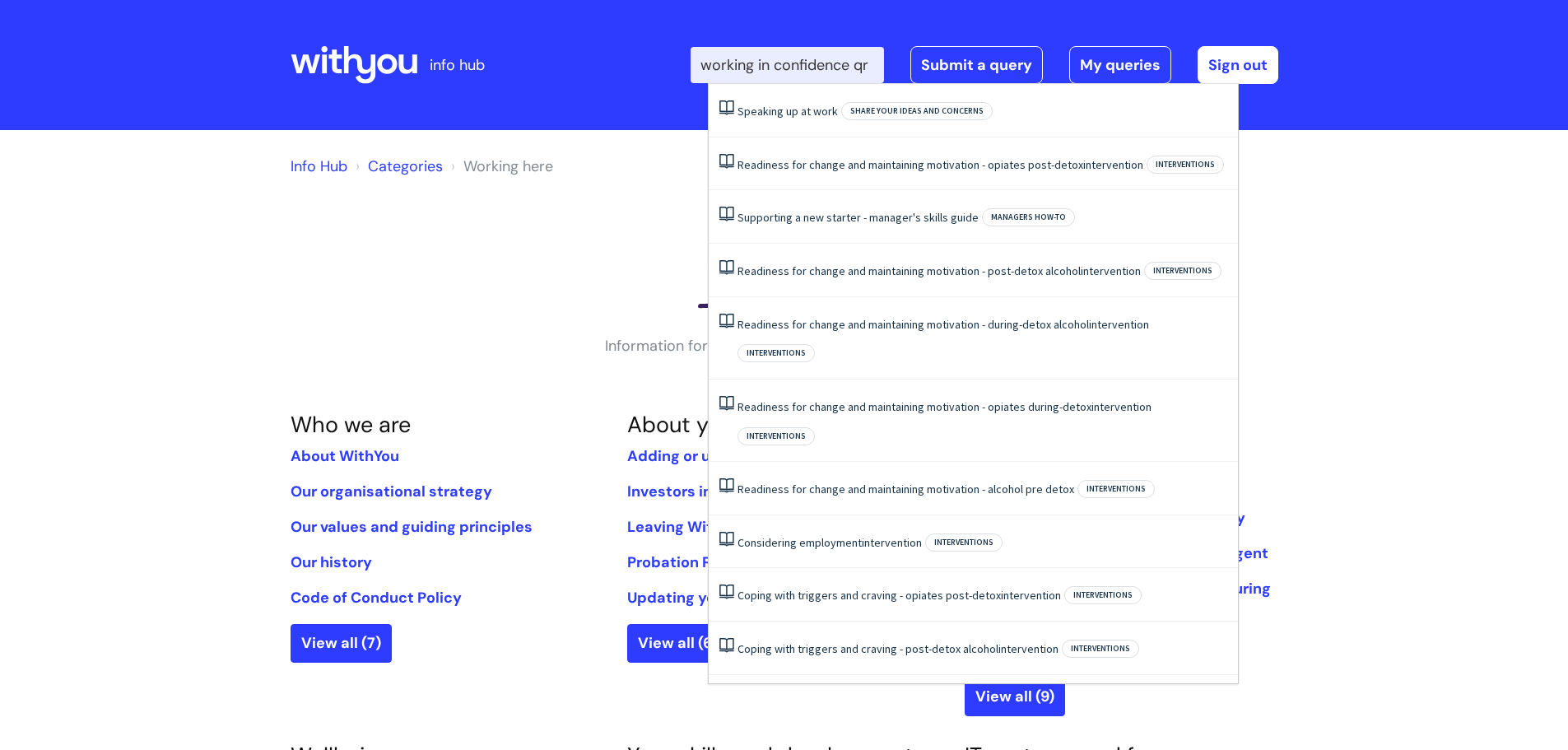 scroll, scrollTop: 0, scrollLeft: 12, axis: horizontal 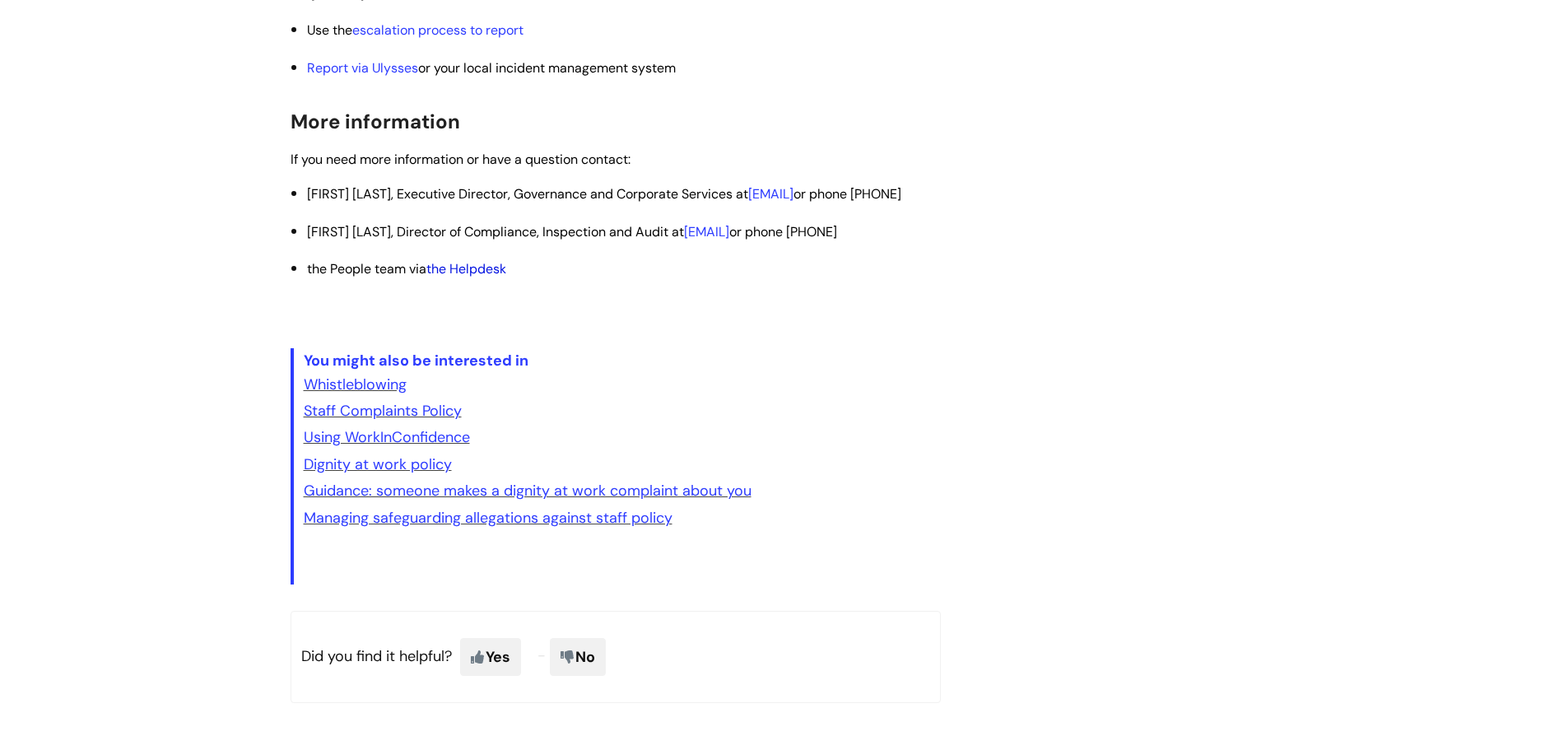 click on "the Helpdesk" at bounding box center (466, 268) 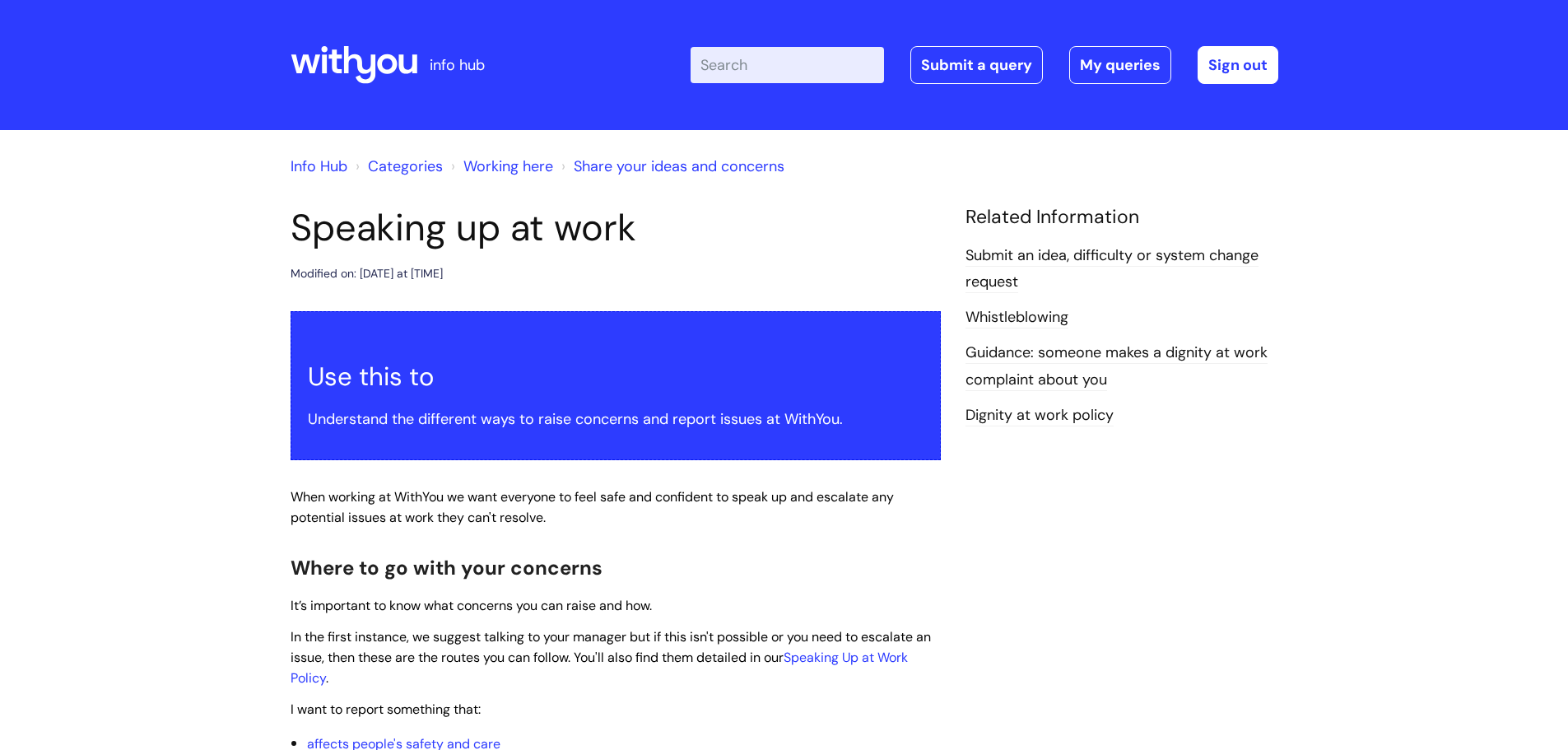 scroll, scrollTop: 2681, scrollLeft: 0, axis: vertical 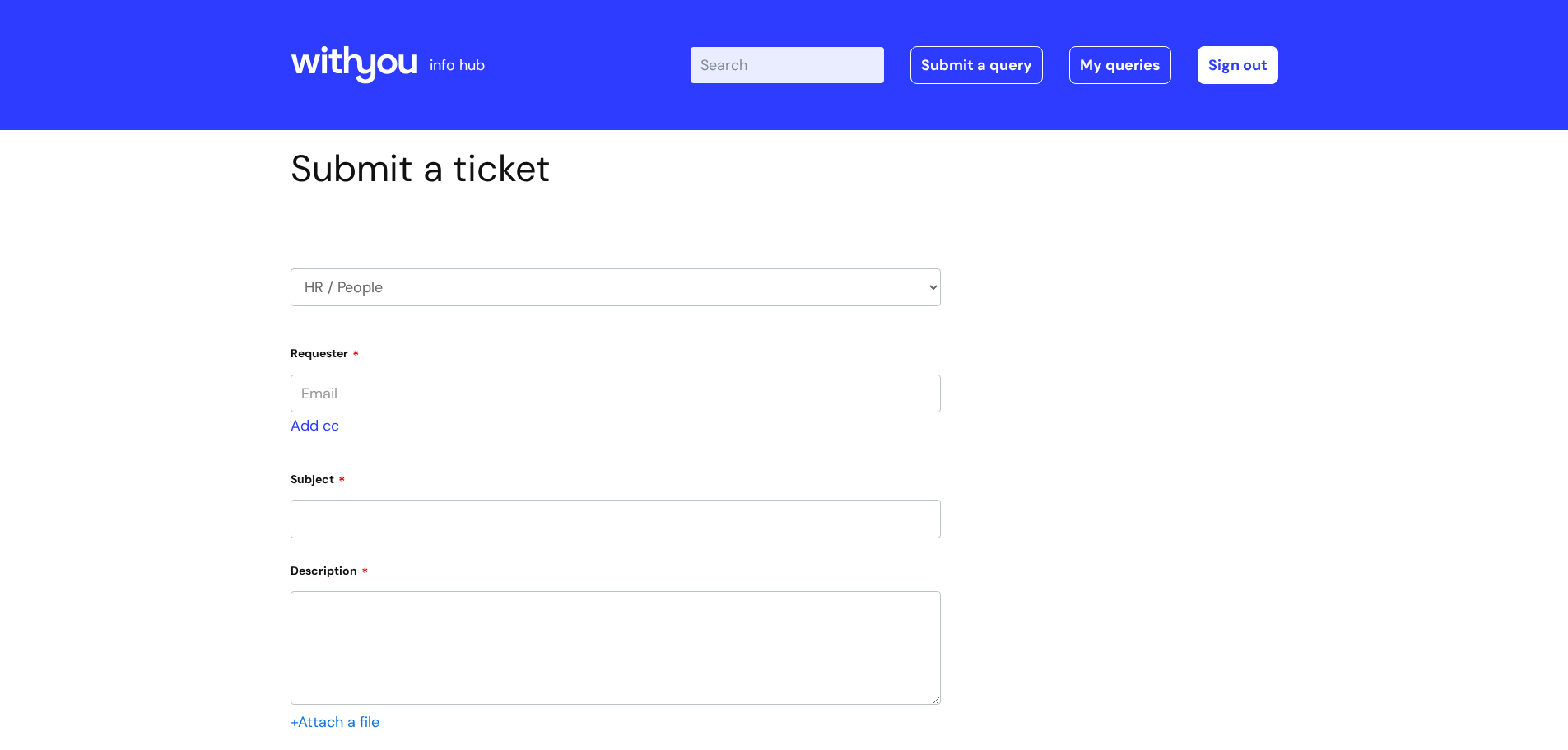 type on "leah.morris@[EMAIL]" 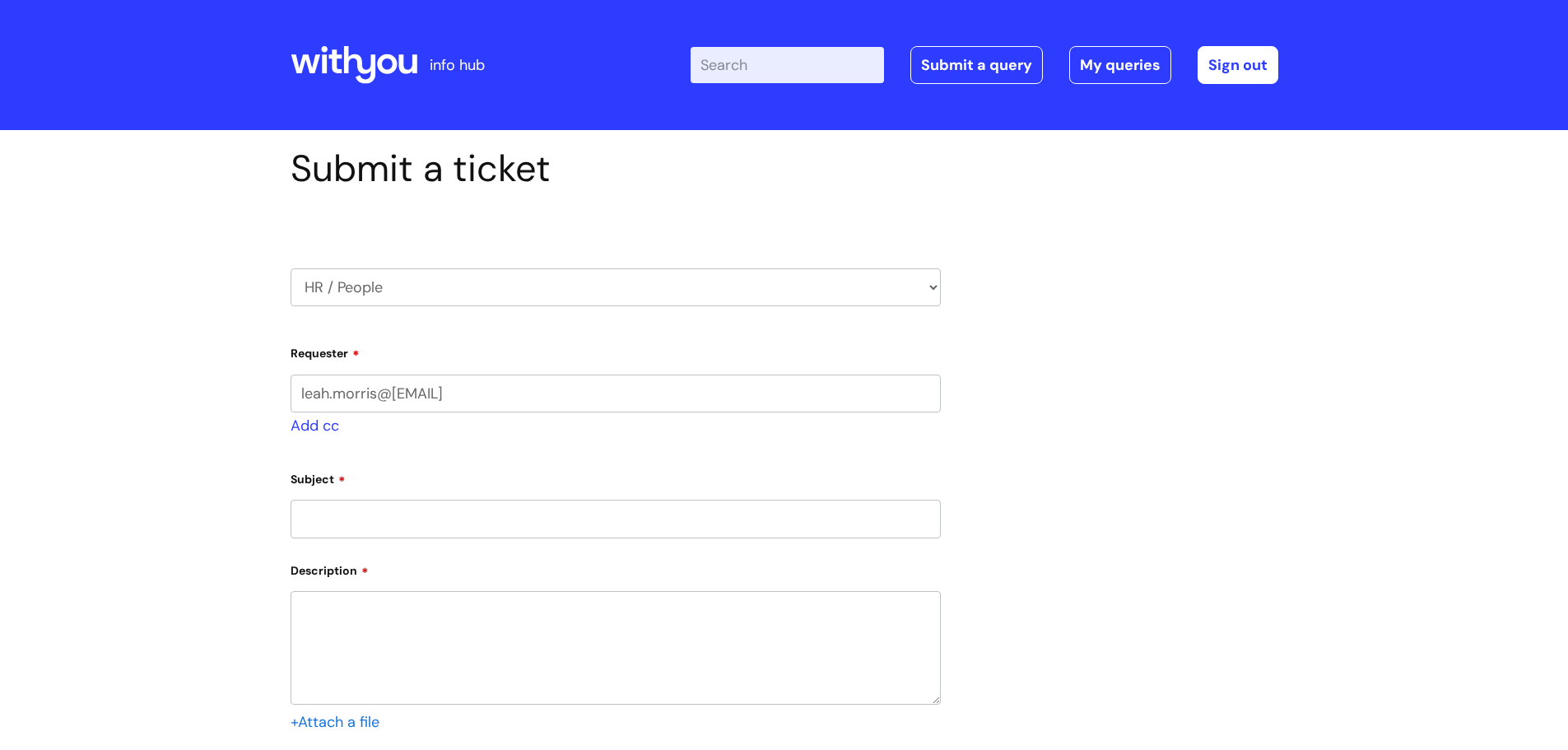 scroll, scrollTop: 0, scrollLeft: 0, axis: both 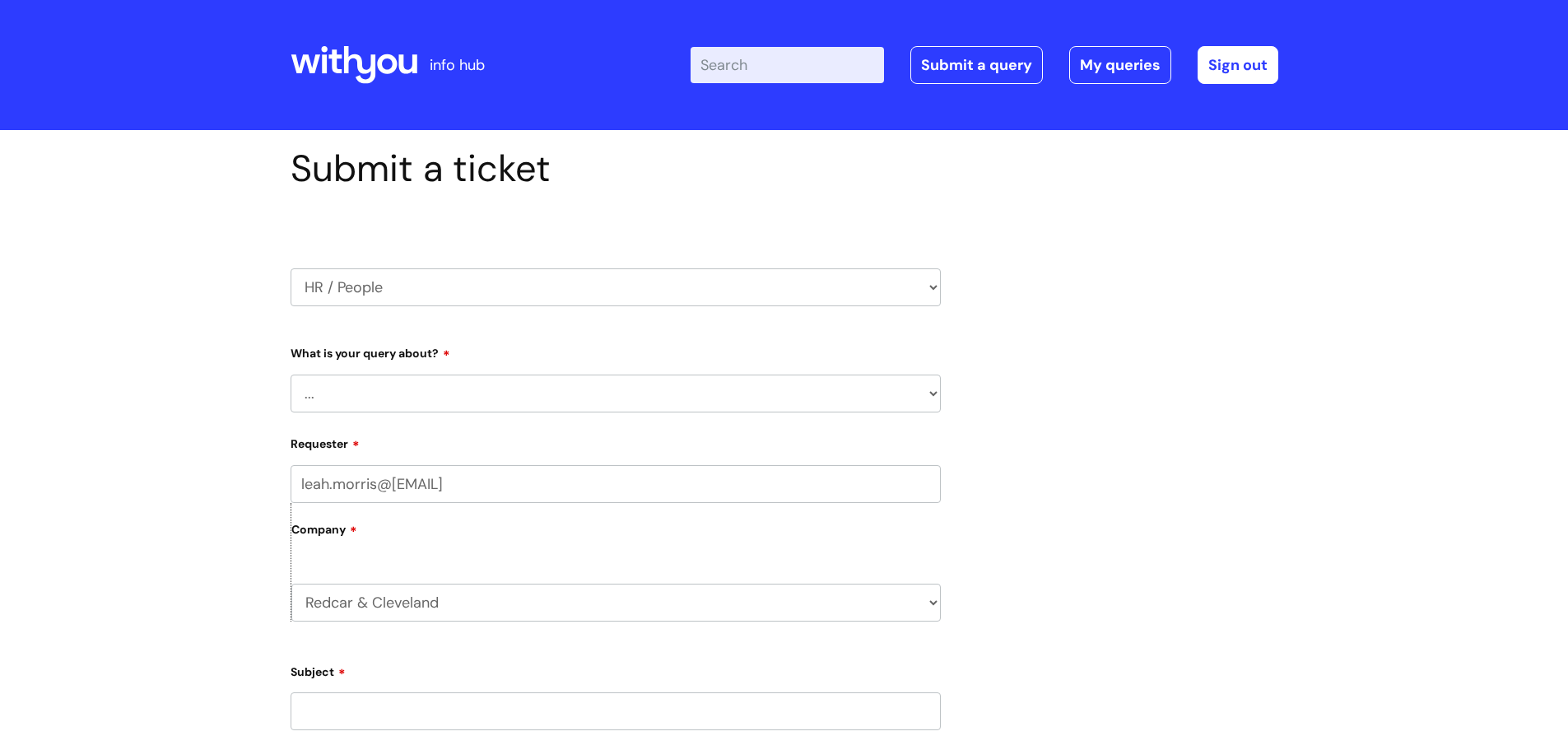 click on "...
Absence Query
Holiday Query
Employee change request
General HR Query
iTrent
New starter
Pay Query
Security Watchdog - Onboarding of candidates" at bounding box center [616, 394] 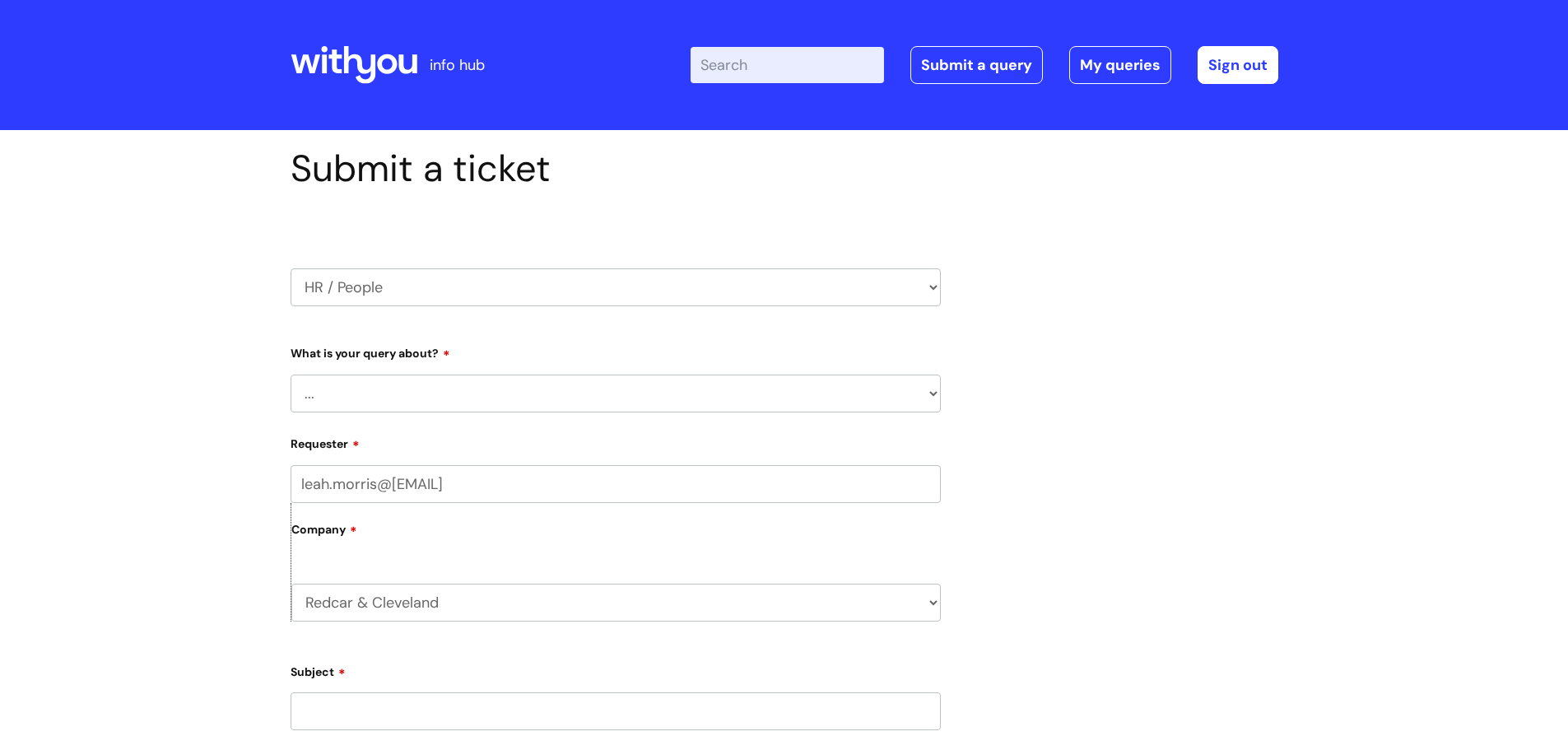 select on "General HR Query" 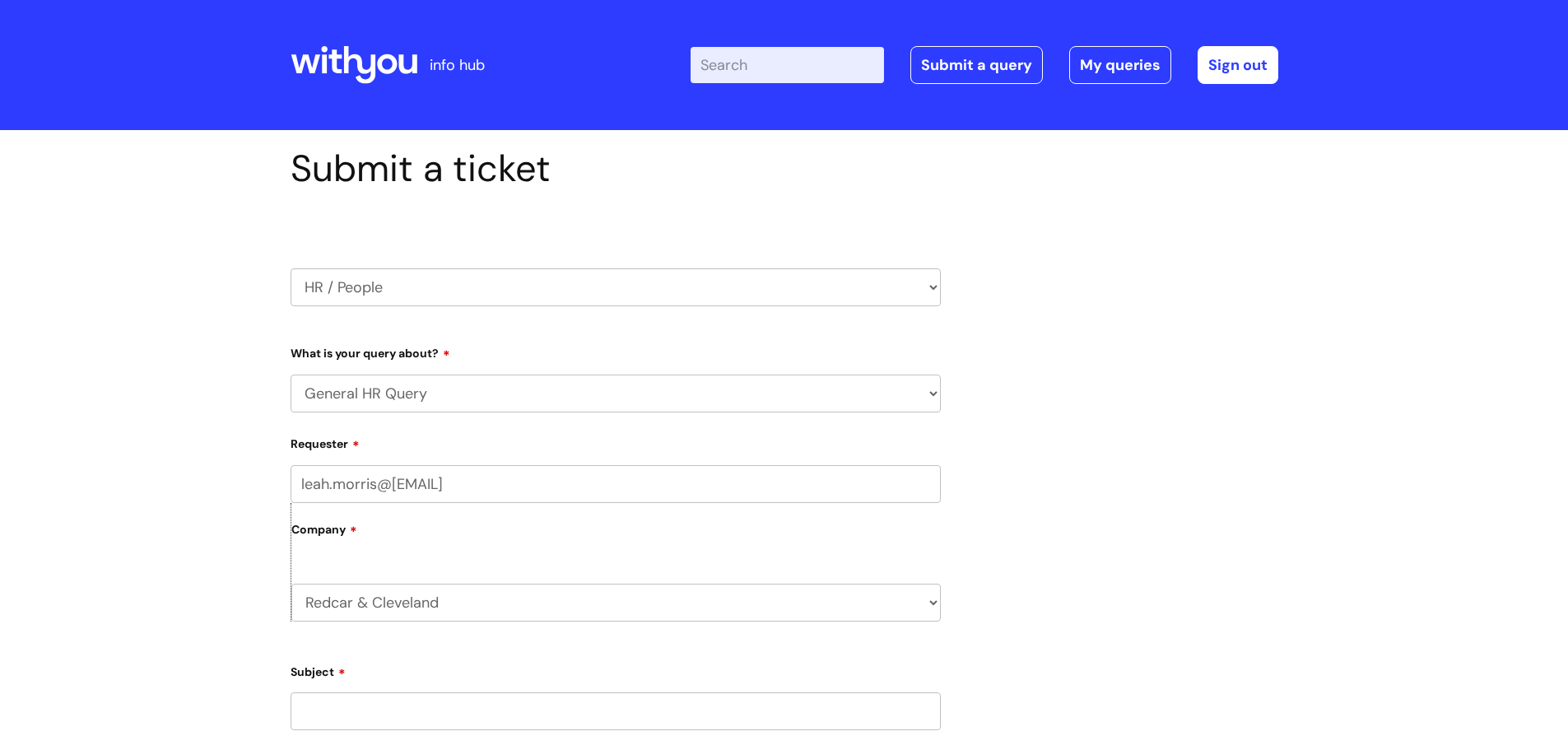click on "...
Absence Query
Holiday Query
Employee change request
General HR Query
iTrent
New starter
Pay Query
Security Watchdog - Onboarding of candidates" at bounding box center [616, 394] 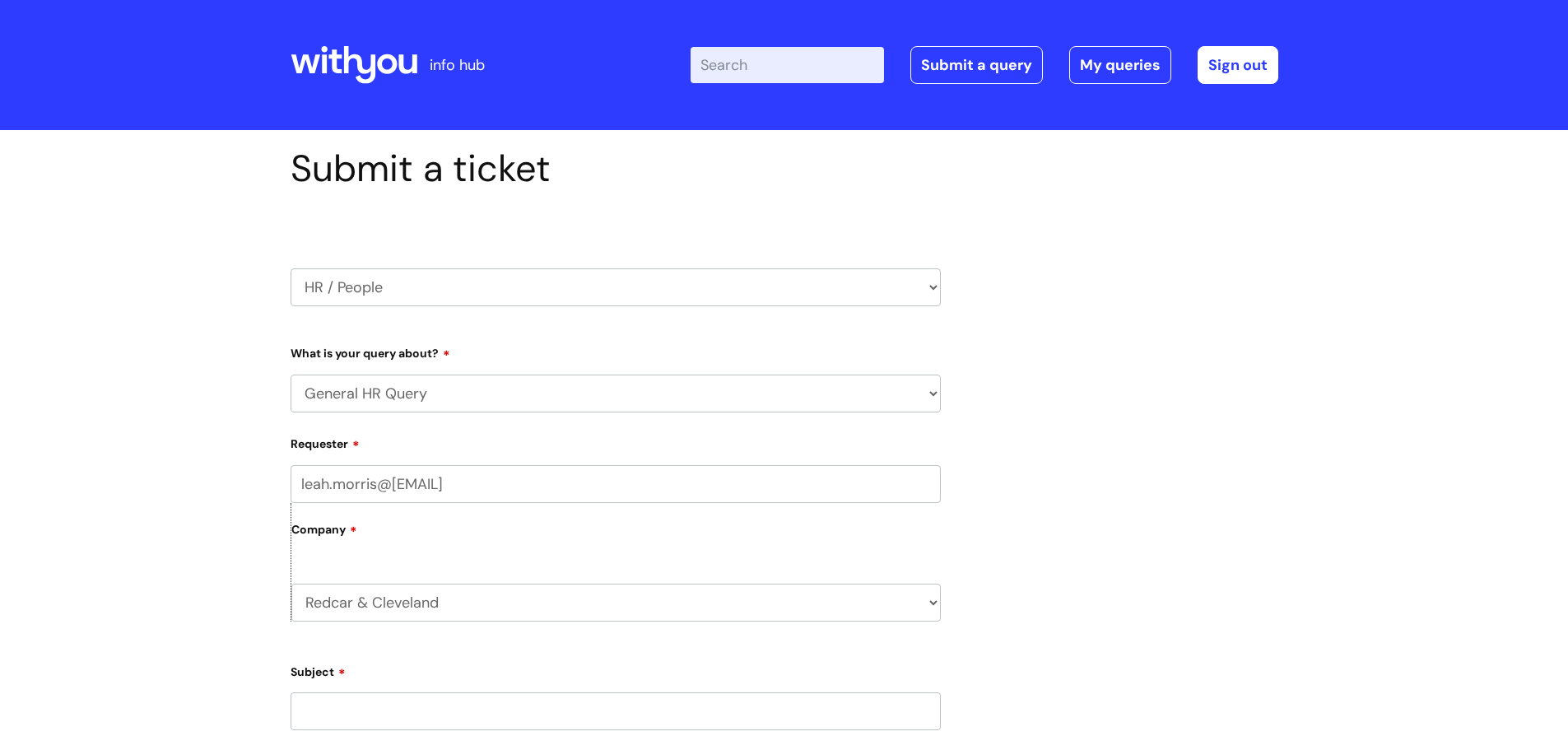 click on "Subject" at bounding box center [616, 711] 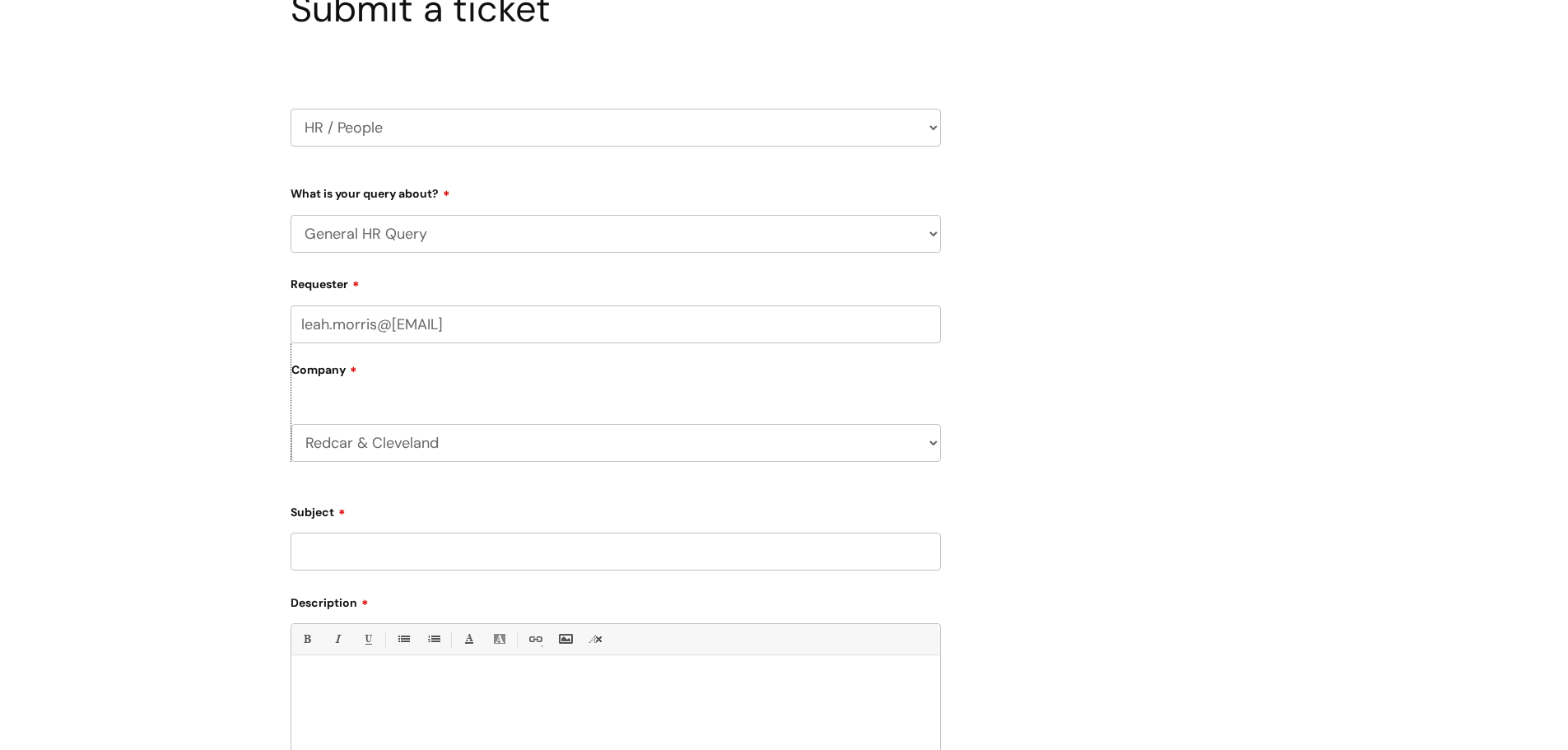 scroll, scrollTop: 165, scrollLeft: 0, axis: vertical 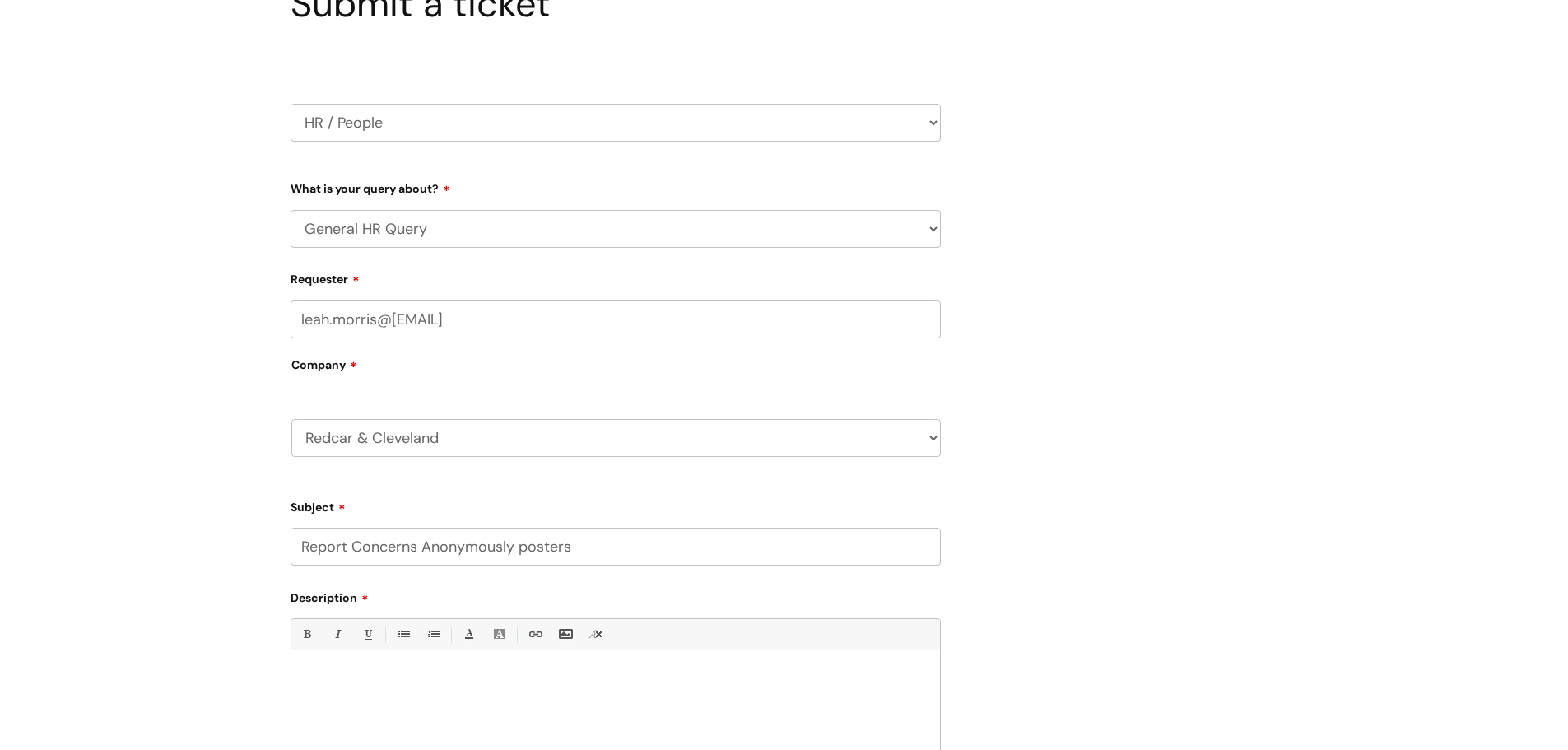 type on "Report Concerns Anonymously posters" 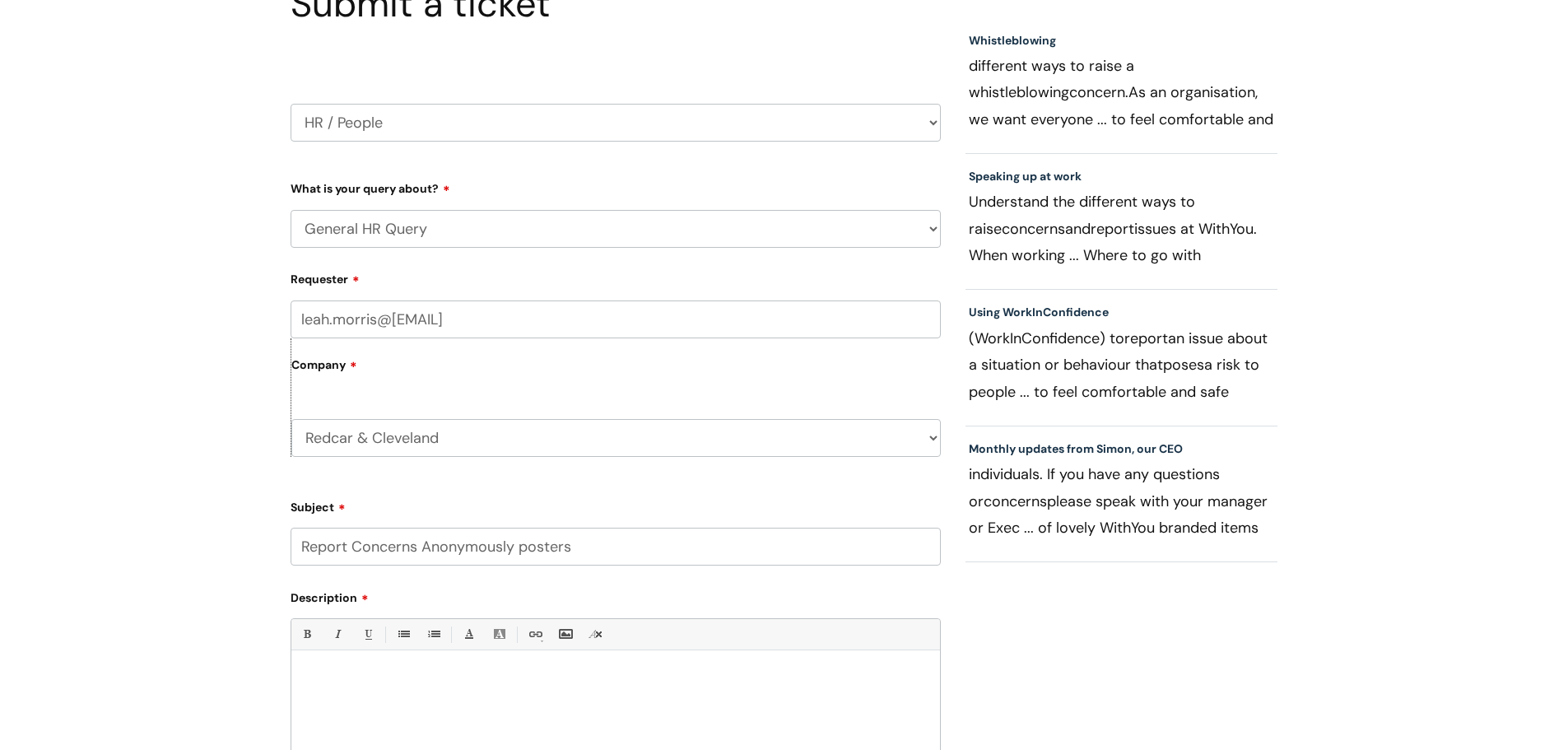 click at bounding box center [616, 679] 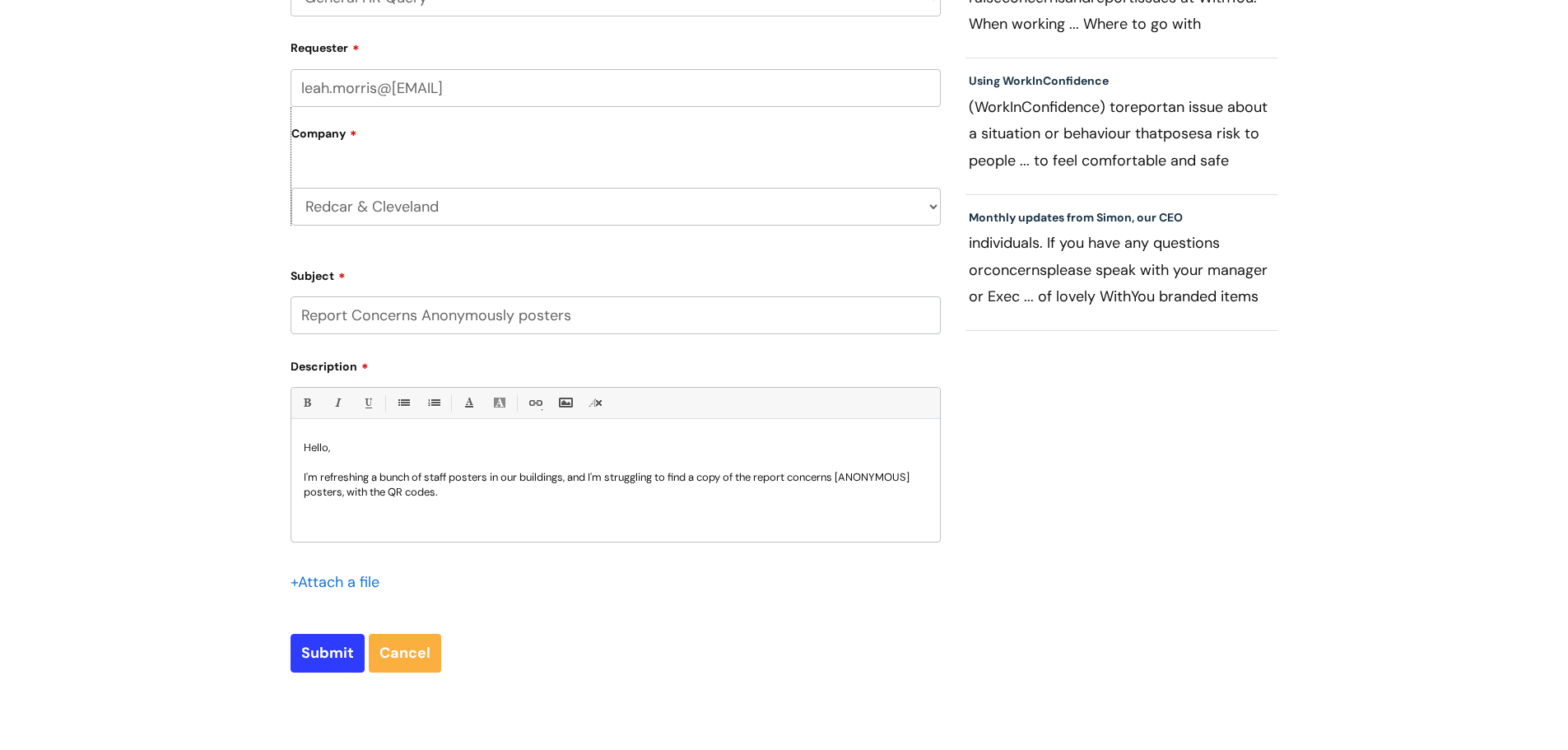 scroll, scrollTop: 412, scrollLeft: 0, axis: vertical 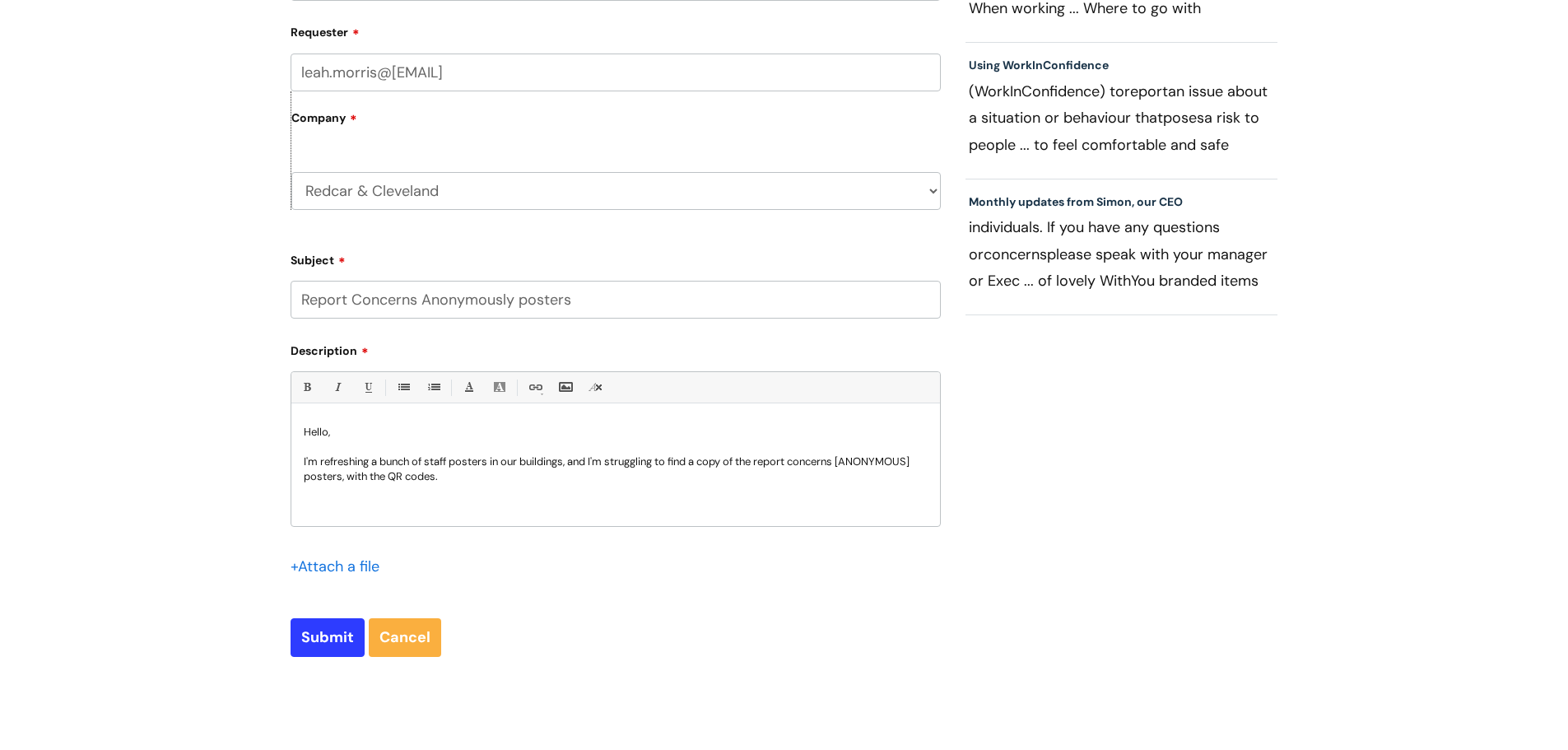 click on "Submit a ticket
HR / People
IT and Support
Clinical Drug Alerts
Finance Accounts
Data Support Team
Data Protection
External Communications
Learning and Development
Information Requests & Reports - Data Analysts
Insurance
Internal Communications
Pensions
..." at bounding box center [784, 235] 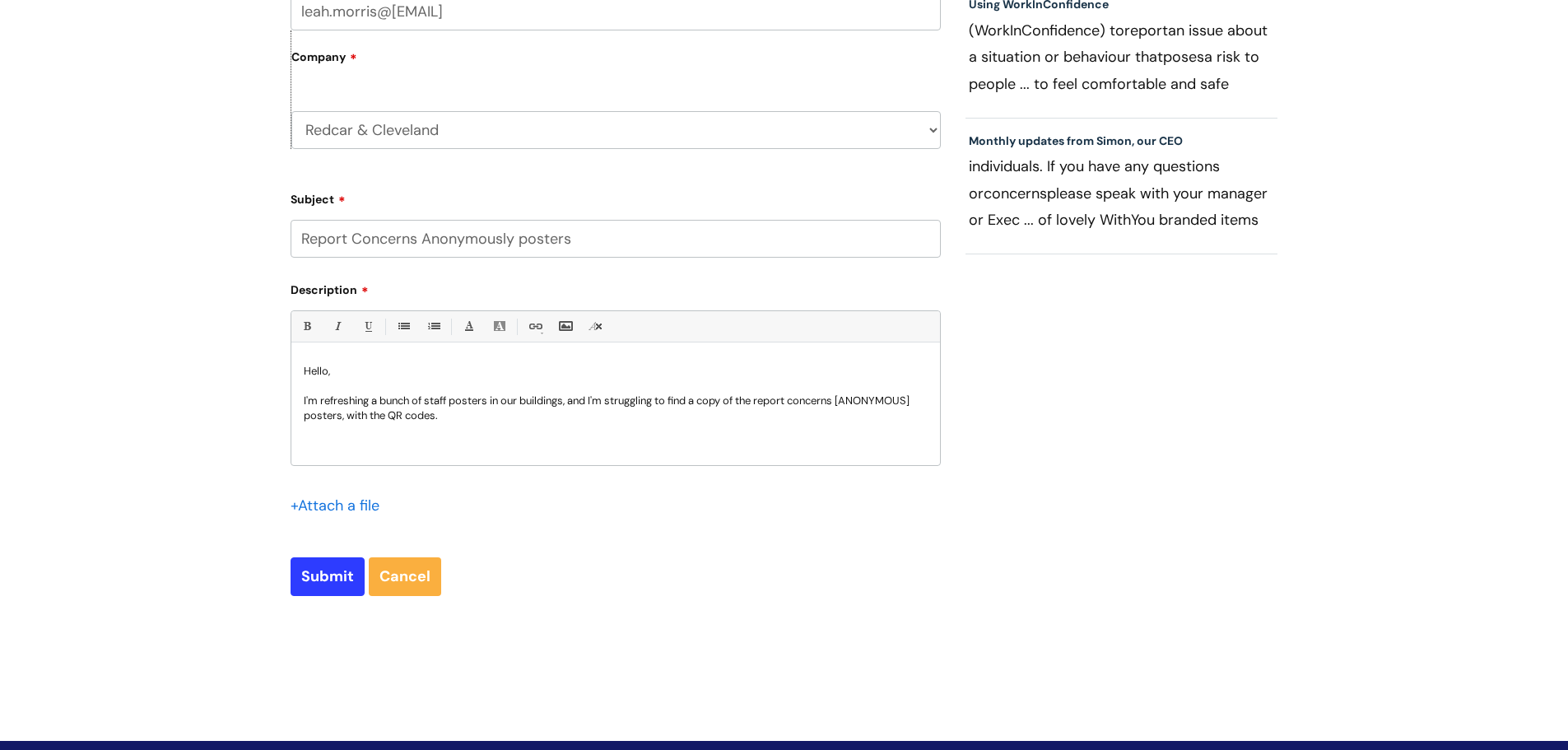 scroll, scrollTop: 576, scrollLeft: 0, axis: vertical 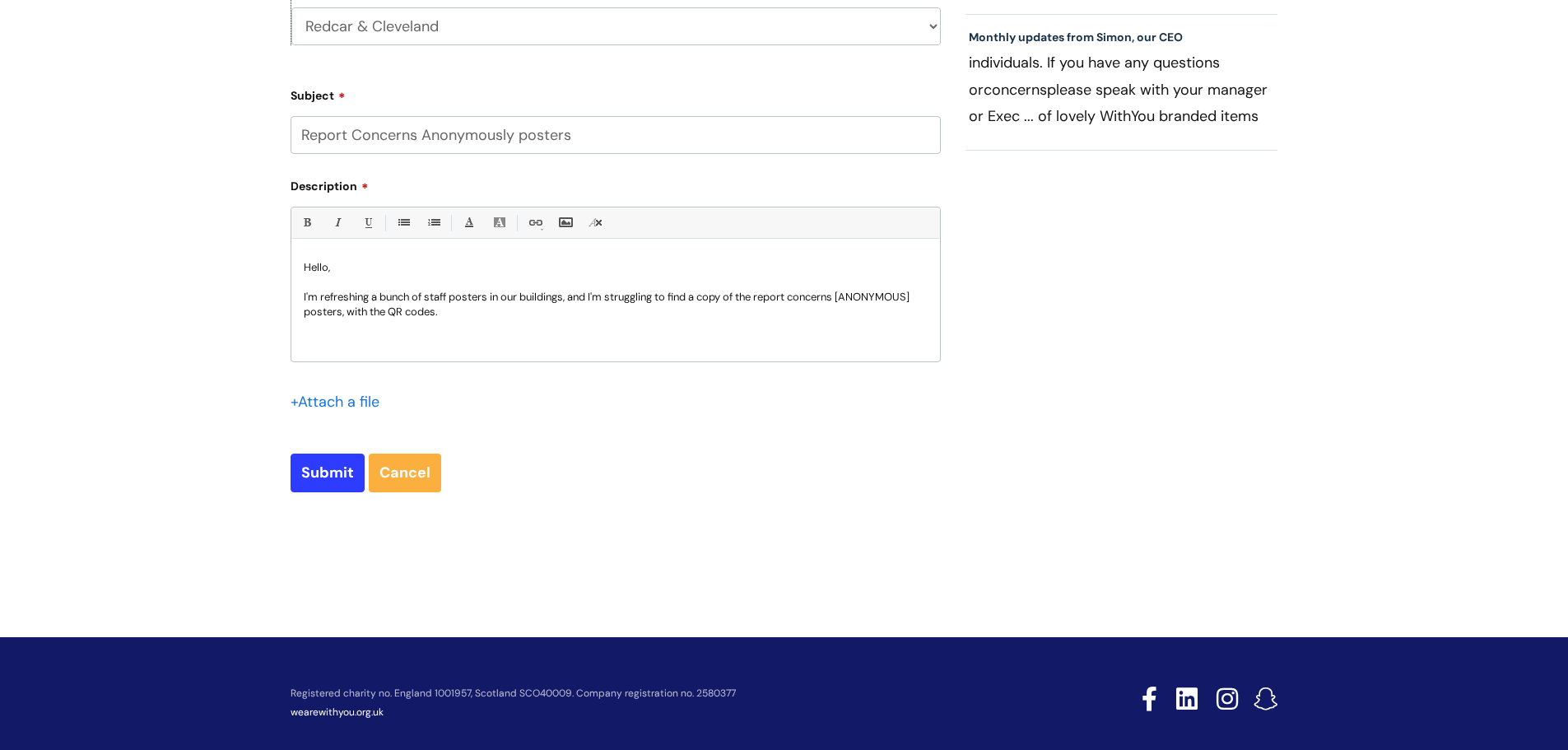 click on "I'm refreshing a bunch of staff posters in our buildings, and I'm struggling to find a copy of the report concerns [ANONYMOUS] posters, with the QR codes." at bounding box center [616, 305] 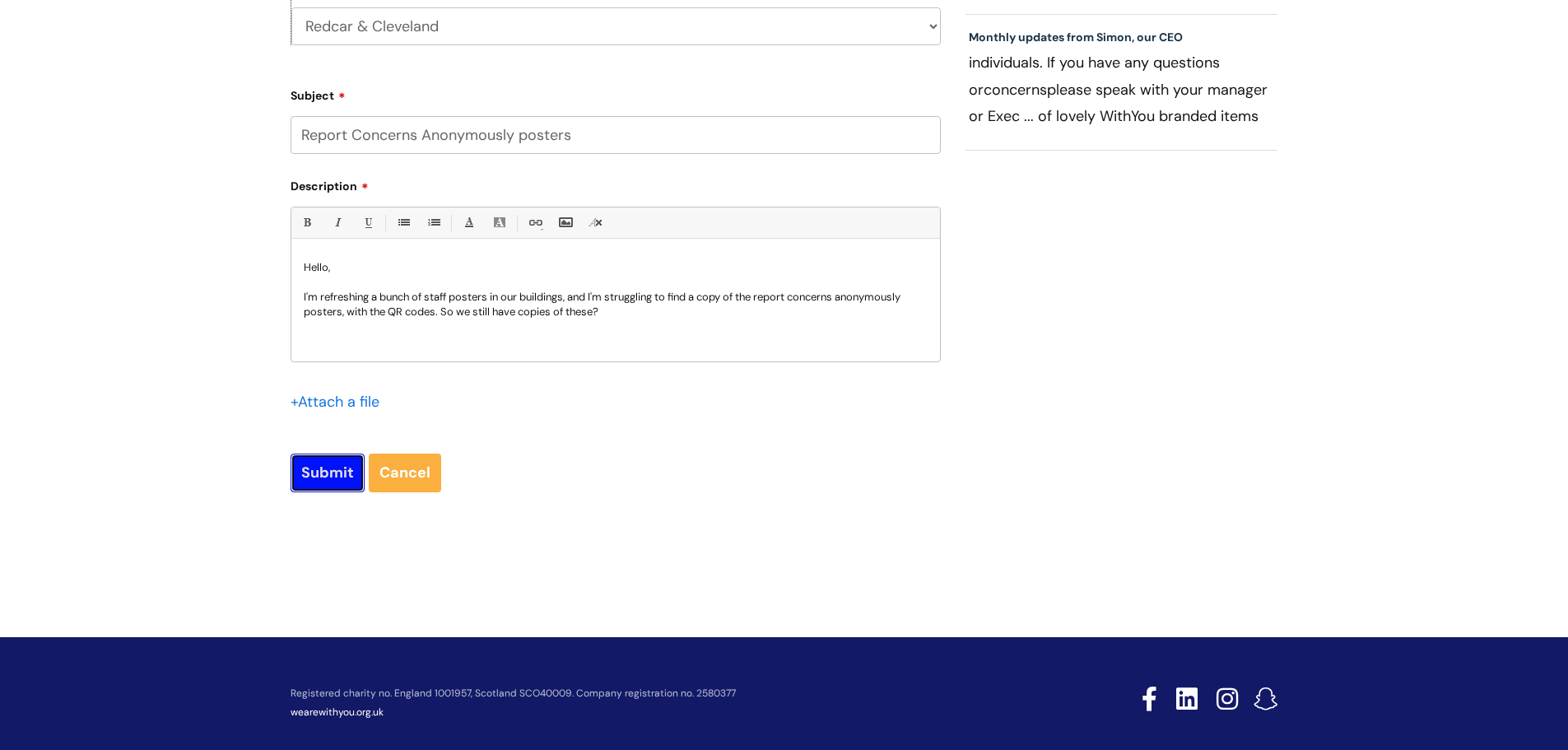 click on "Submit" at bounding box center (328, 473) 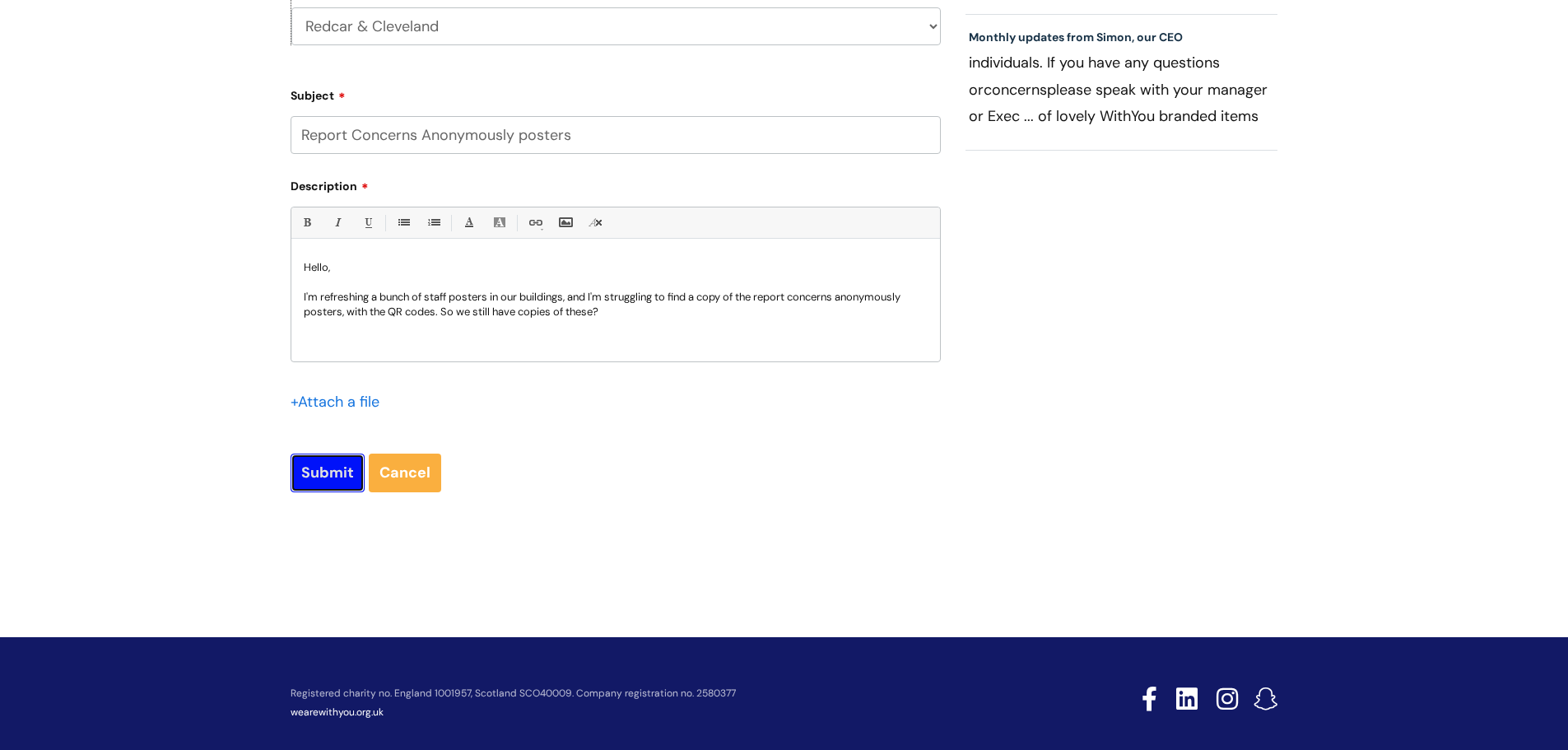 type on "Please Wait..." 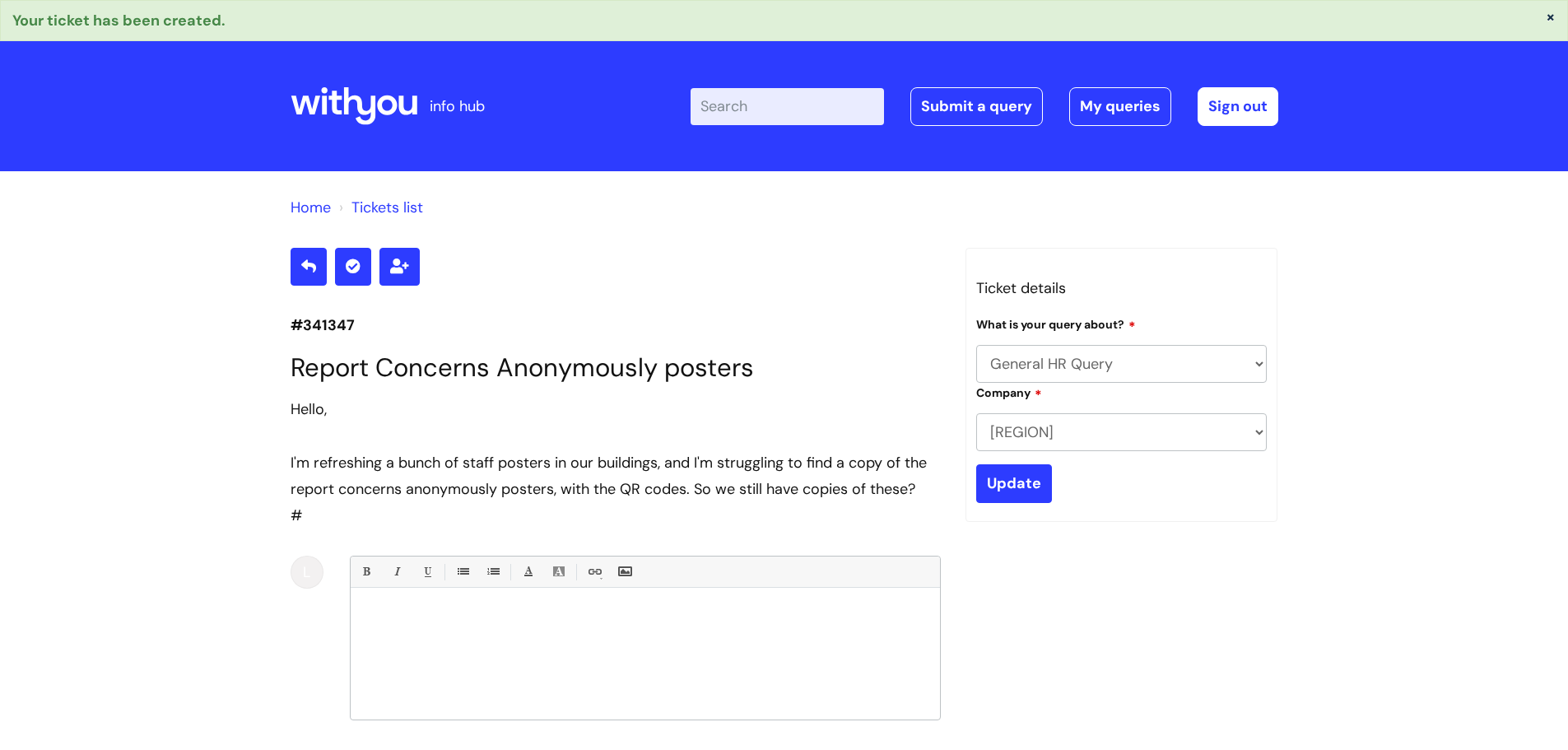 select on "General HR Query" 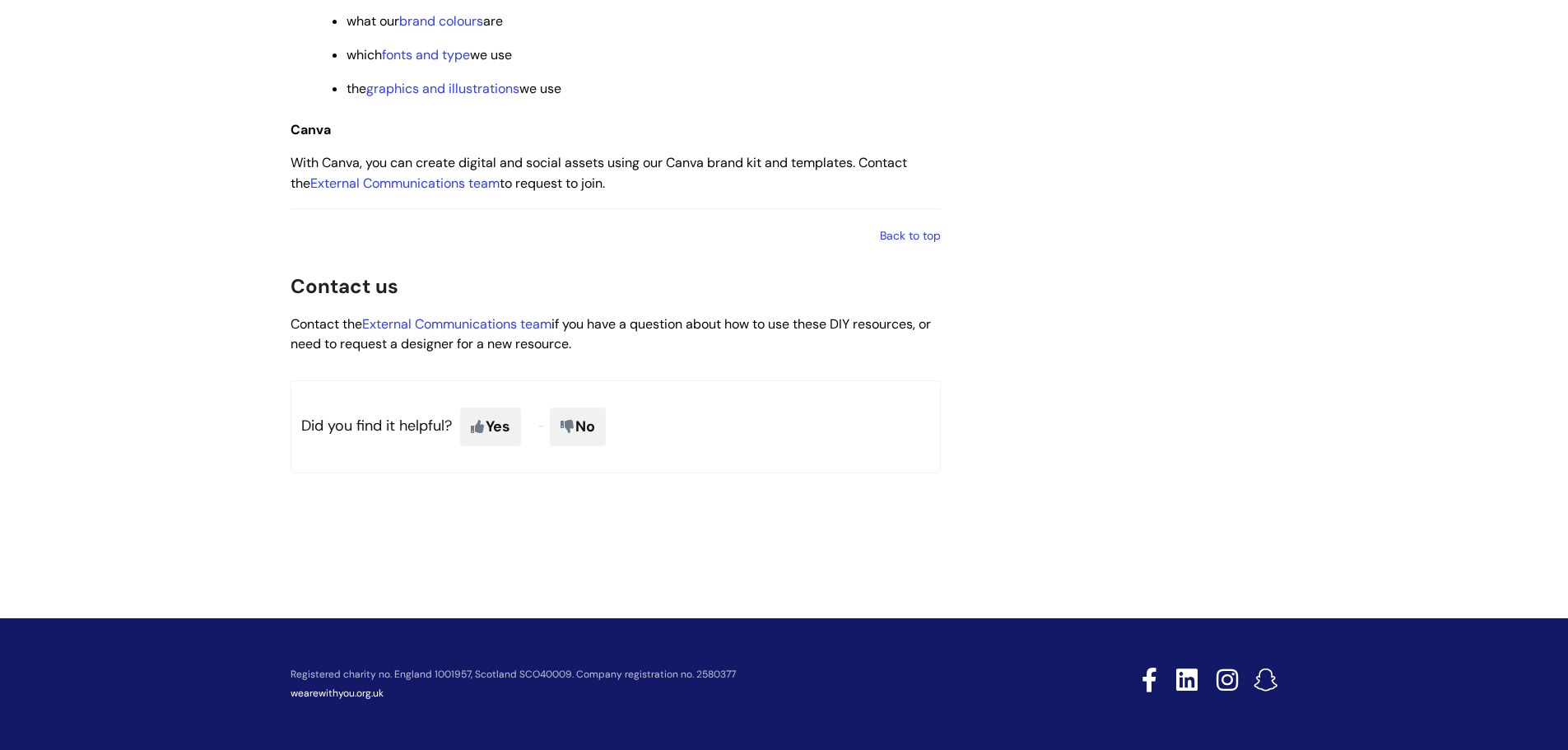 scroll, scrollTop: 2362, scrollLeft: 0, axis: vertical 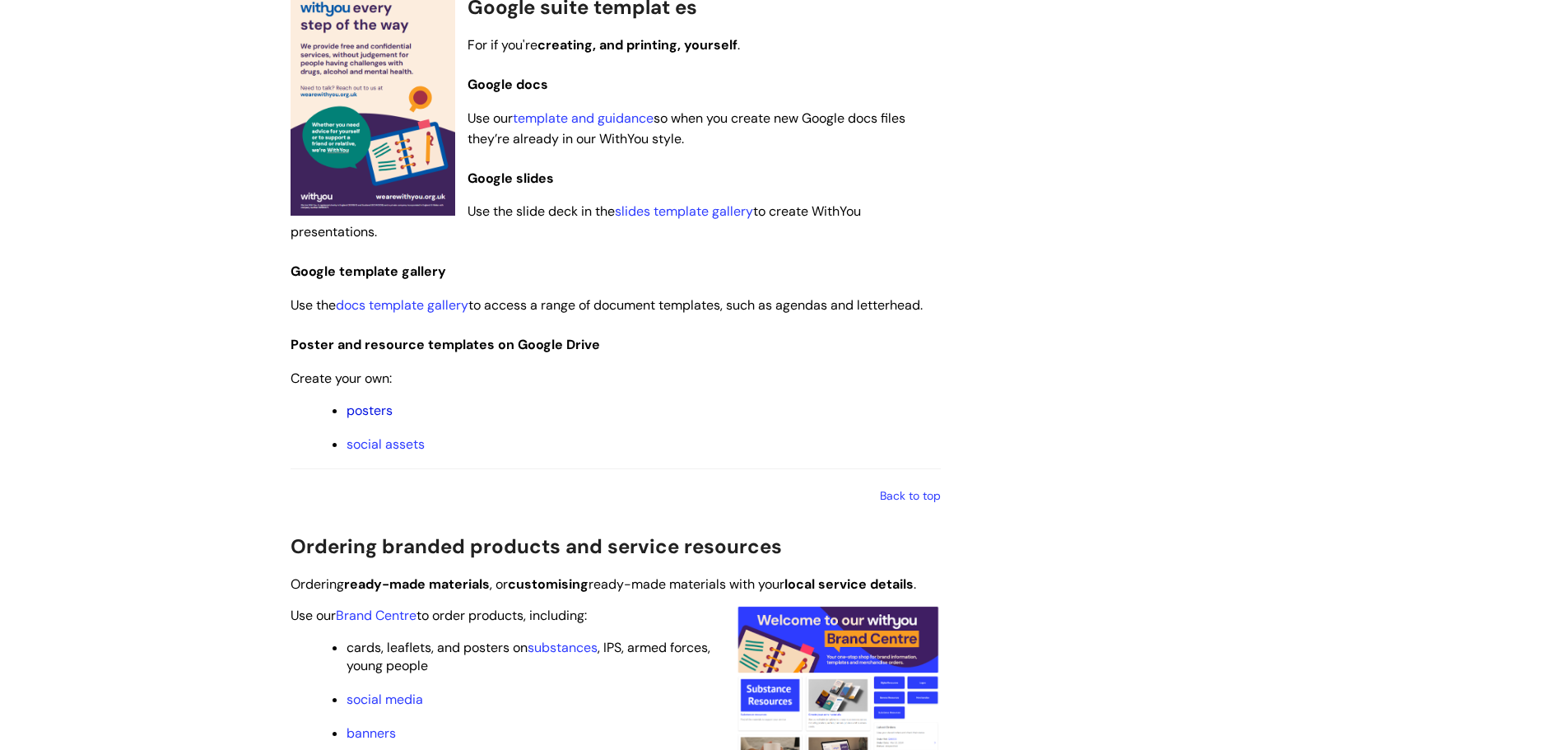 click on "posters" at bounding box center (370, 410) 